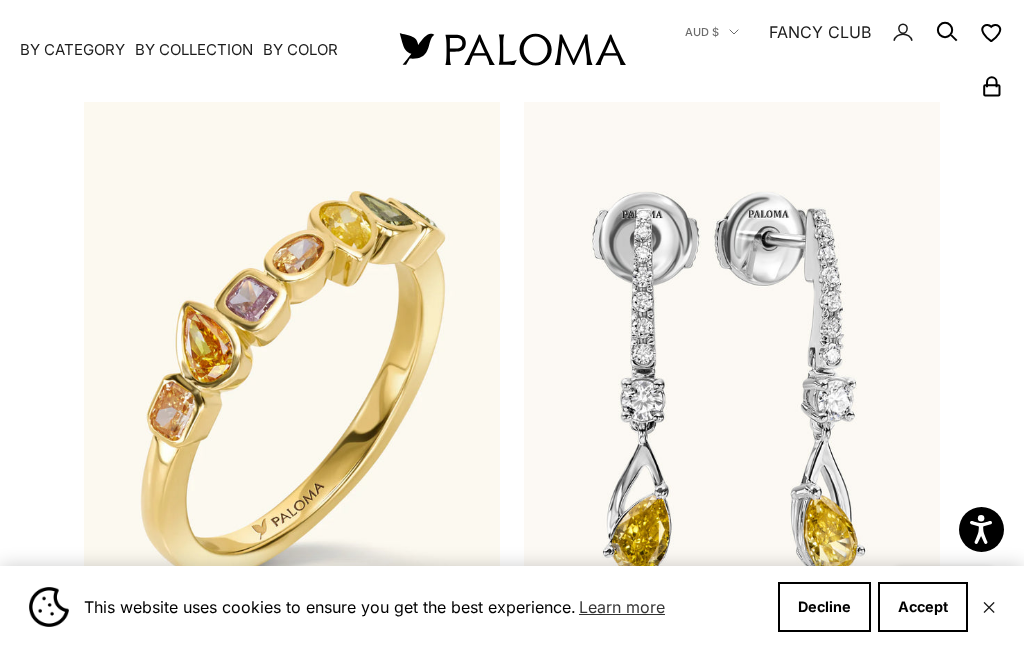 scroll, scrollTop: 630, scrollLeft: 0, axis: vertical 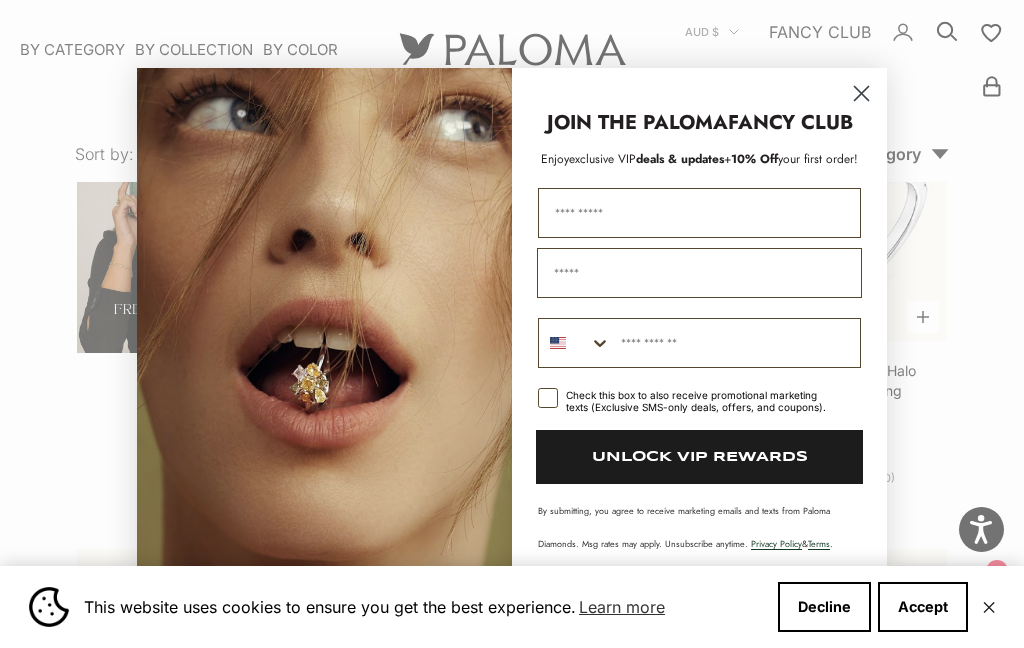 click 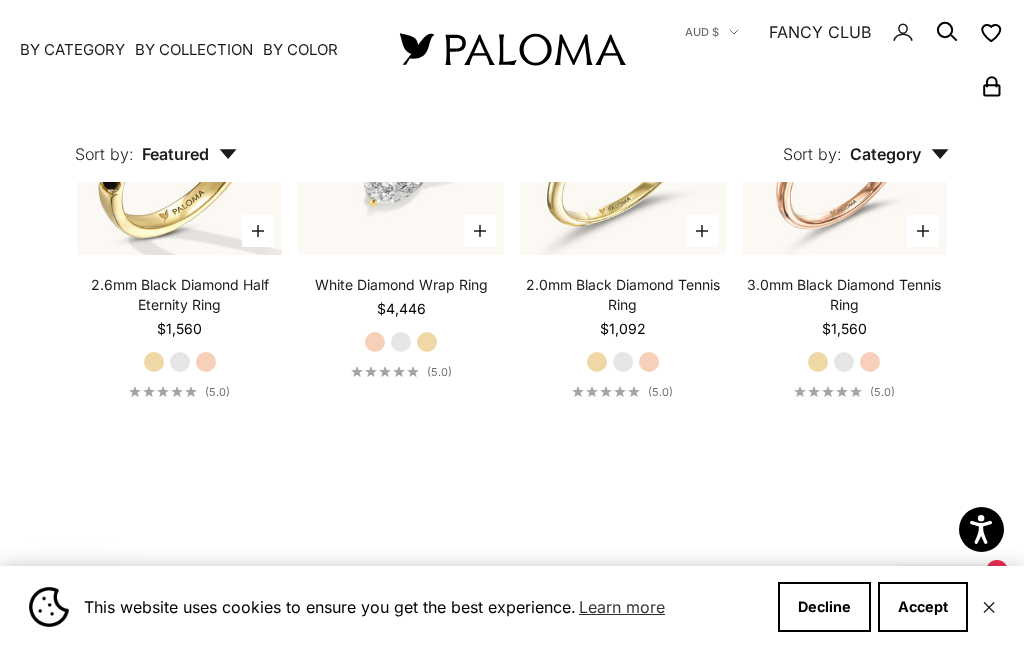 scroll, scrollTop: 6585, scrollLeft: 0, axis: vertical 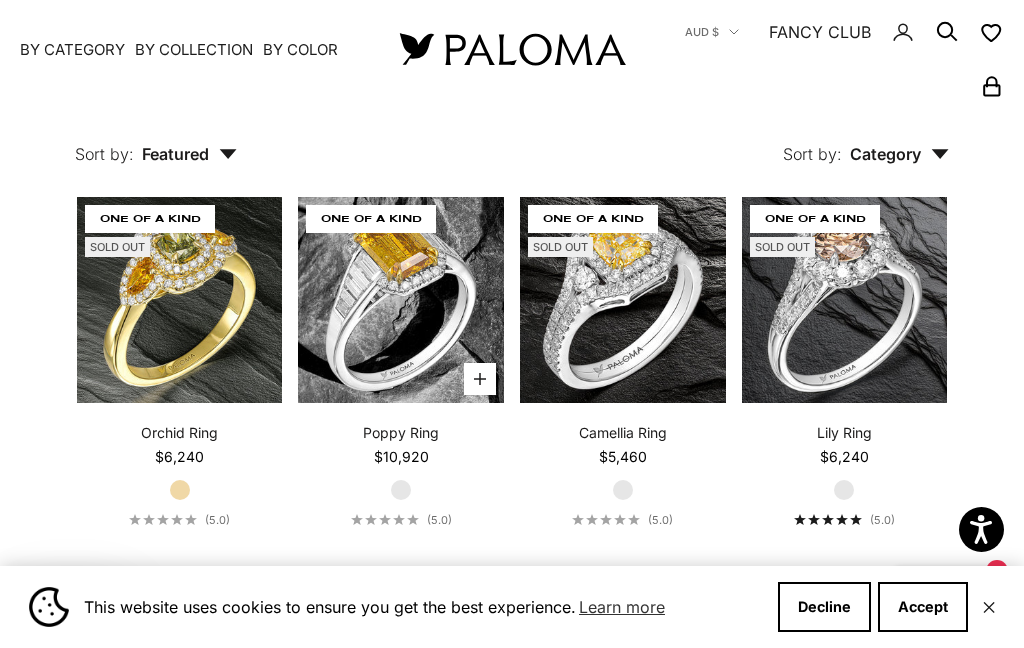 click on "Featured" at bounding box center [189, 154] 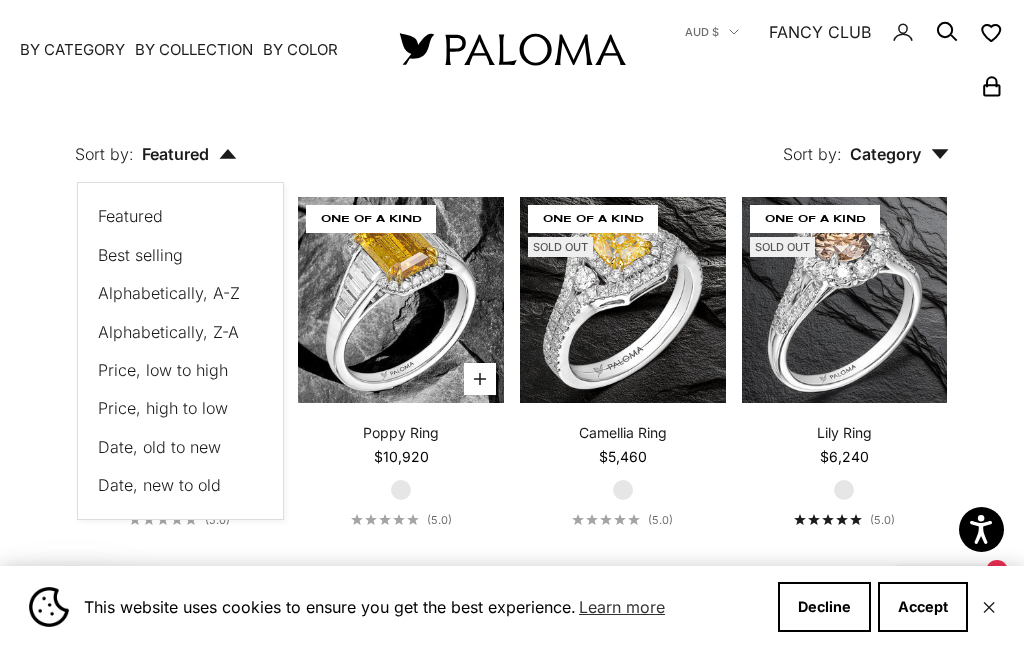 click on "Price, low to high" at bounding box center [163, 370] 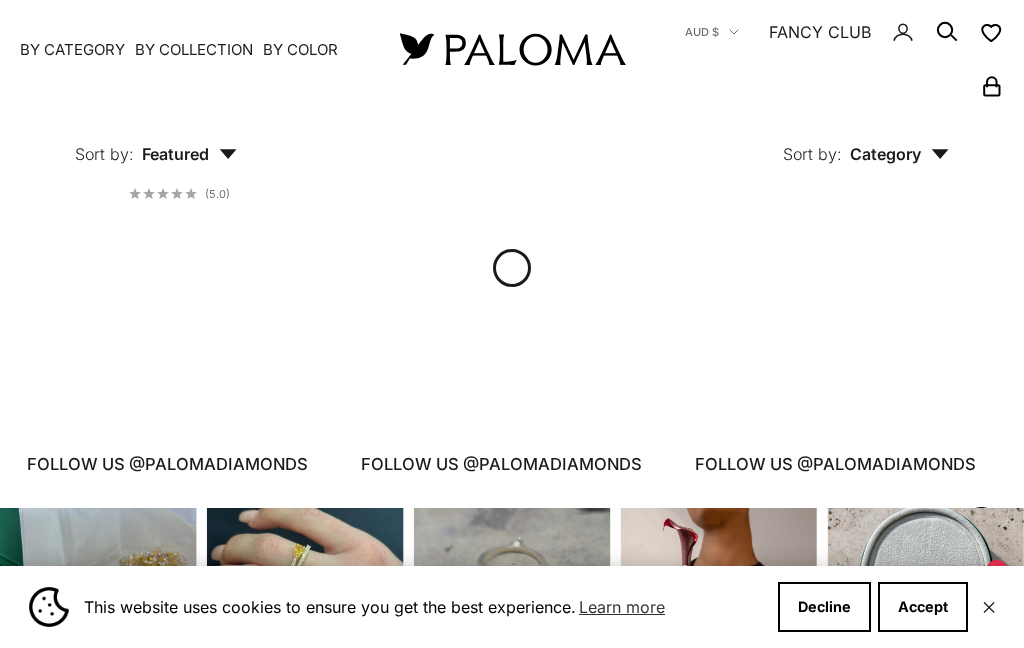 scroll, scrollTop: 1983, scrollLeft: 0, axis: vertical 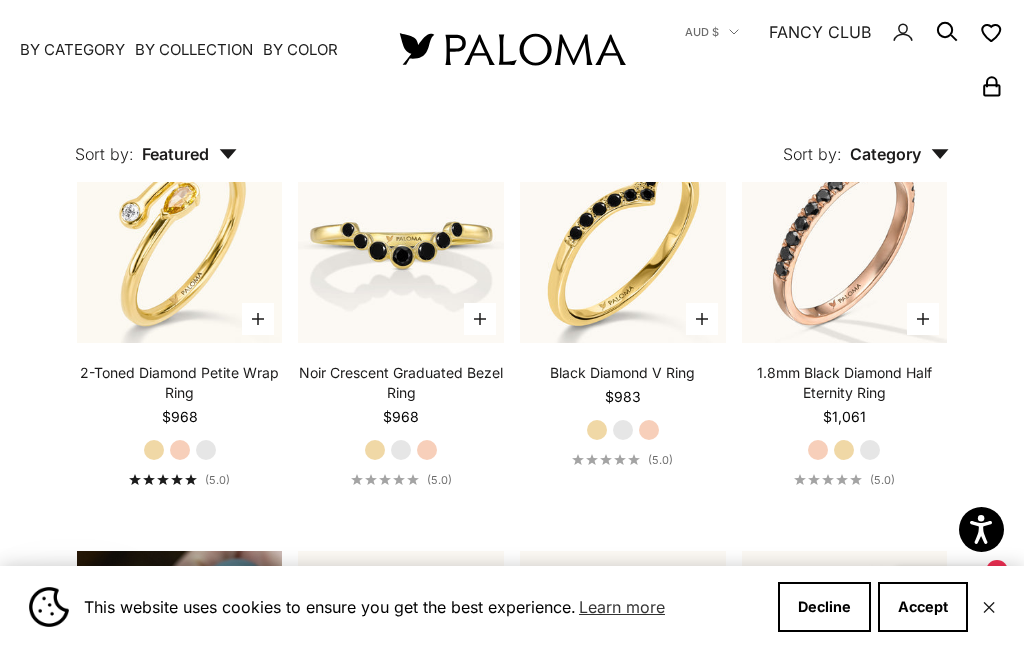 click at bounding box center (180, 240) 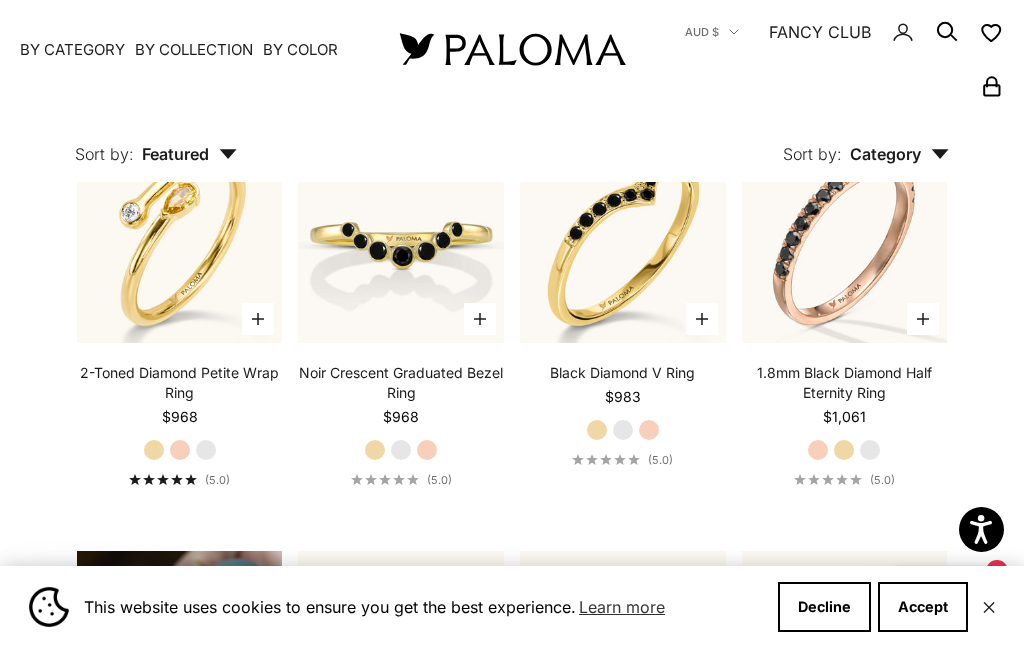 click on "Decline" at bounding box center (824, 607) 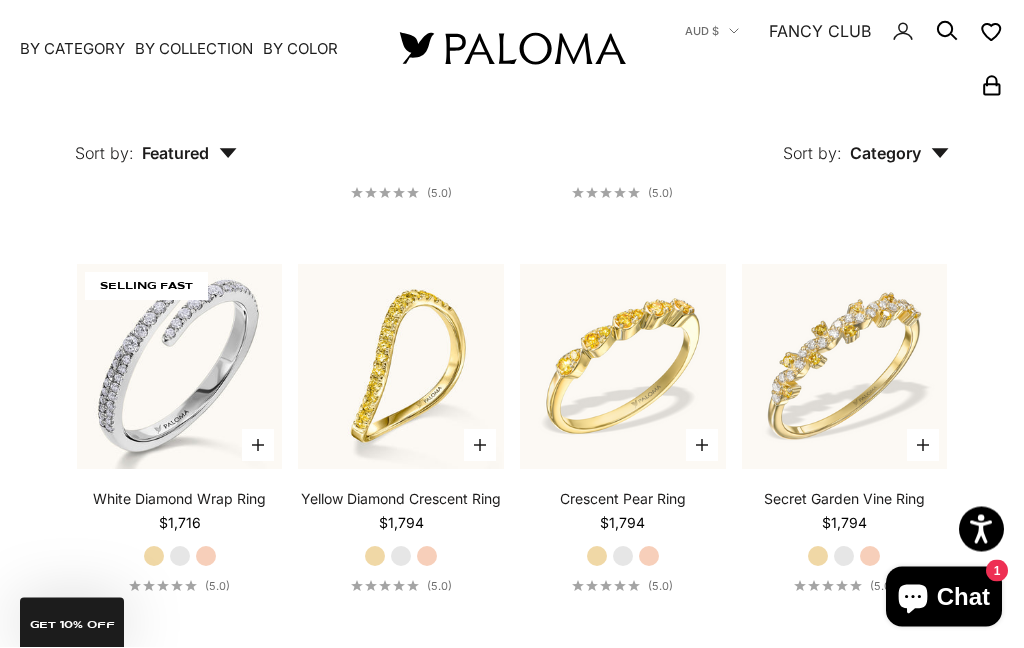 scroll, scrollTop: 3235, scrollLeft: 0, axis: vertical 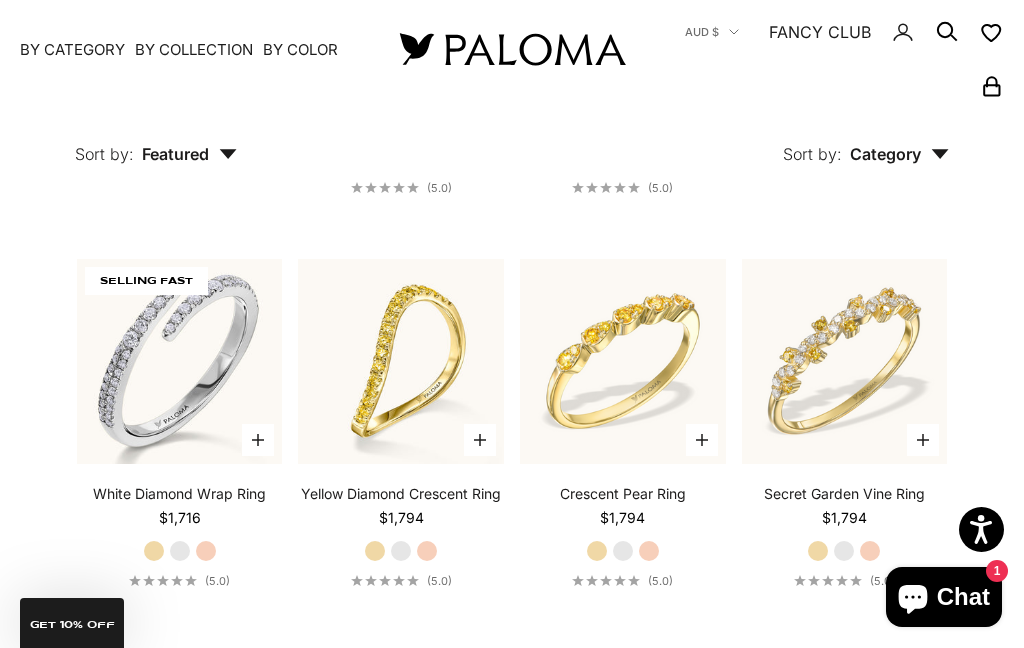 click at bounding box center [844, 361] 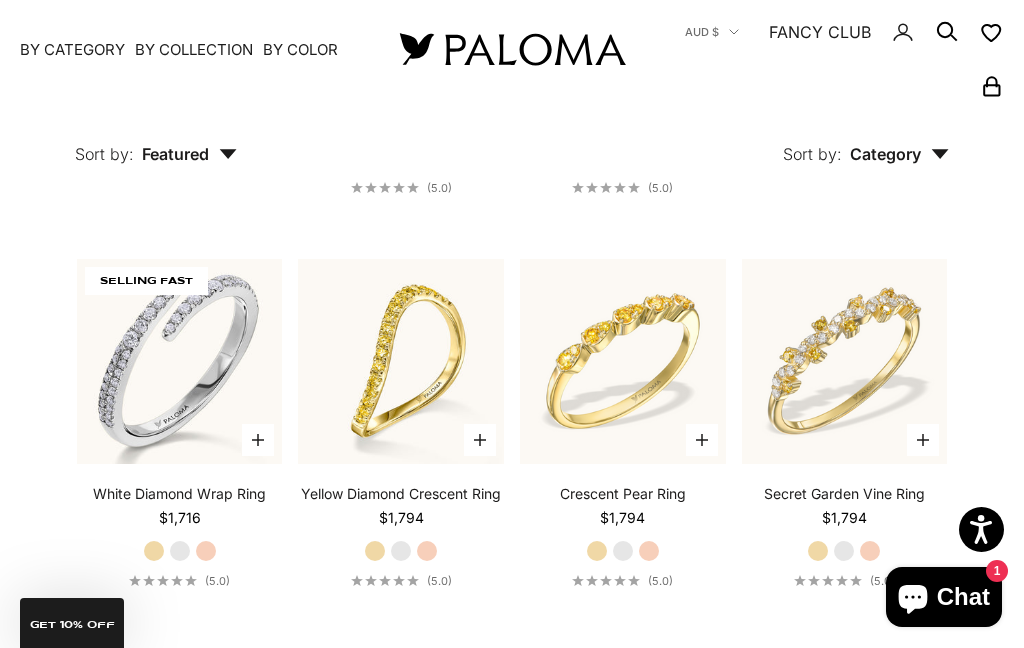 scroll, scrollTop: 3315, scrollLeft: 0, axis: vertical 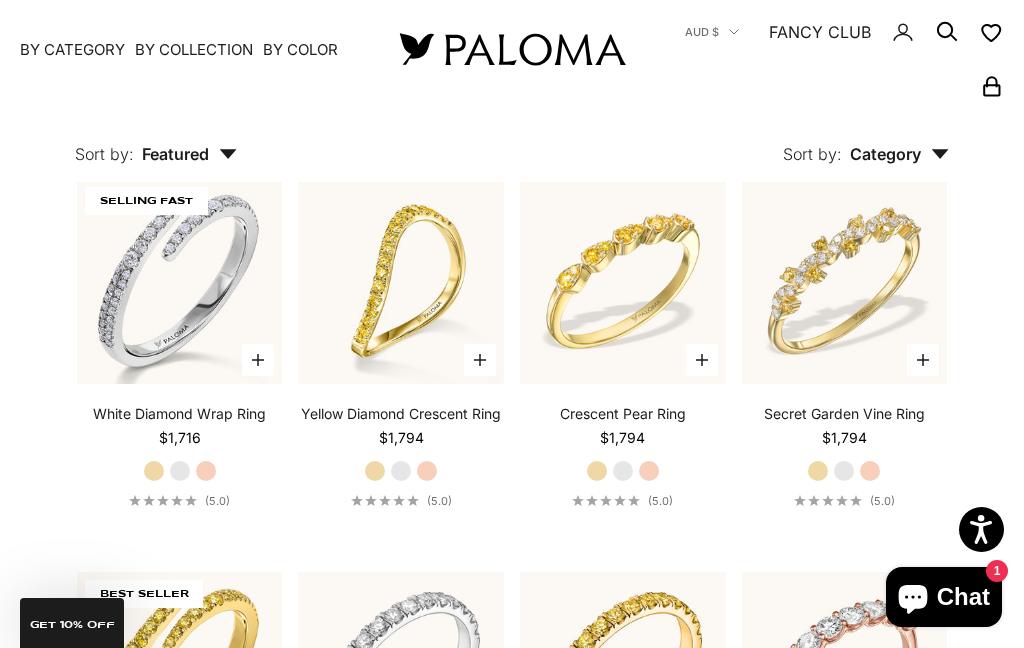 click at bounding box center (623, 281) 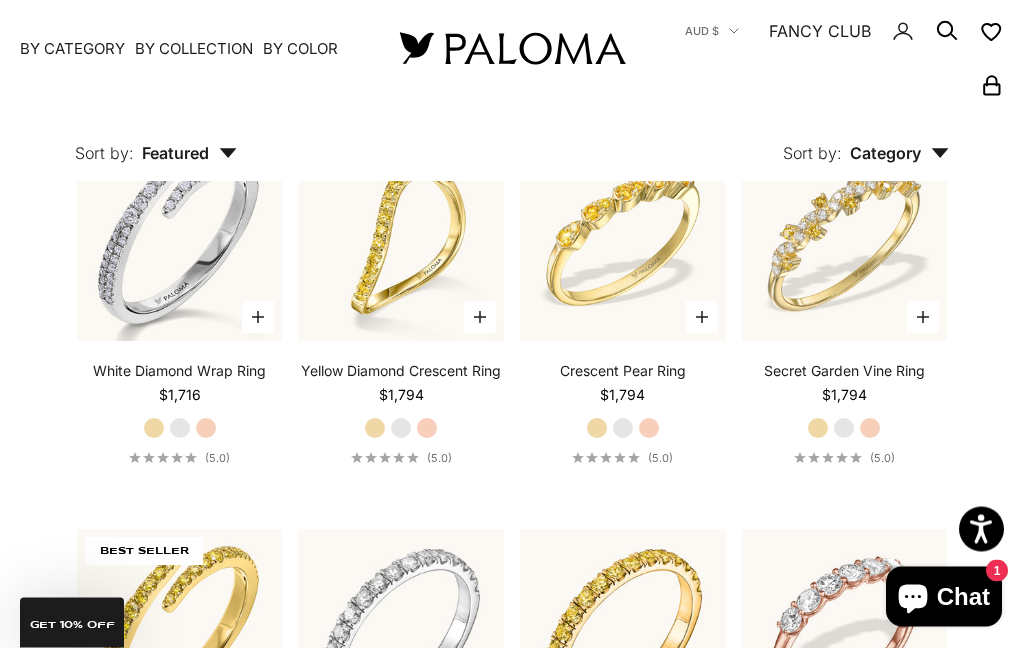 scroll, scrollTop: 3199, scrollLeft: 0, axis: vertical 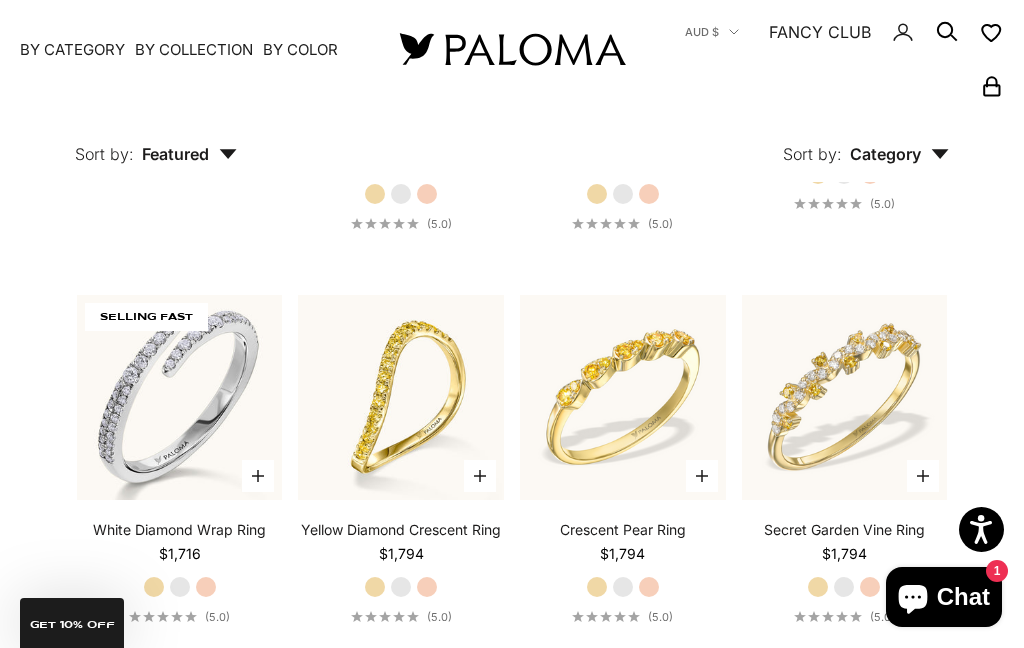 click on "Filter
Sort by:
Featured
Sort by
Featured
Best selling
Alphabetically, A-Z
Alphabetically, Z-A
Price, low to high
Price, high to low
Date, old to new
Date, new to old
Sort by:" at bounding box center [512, -153] 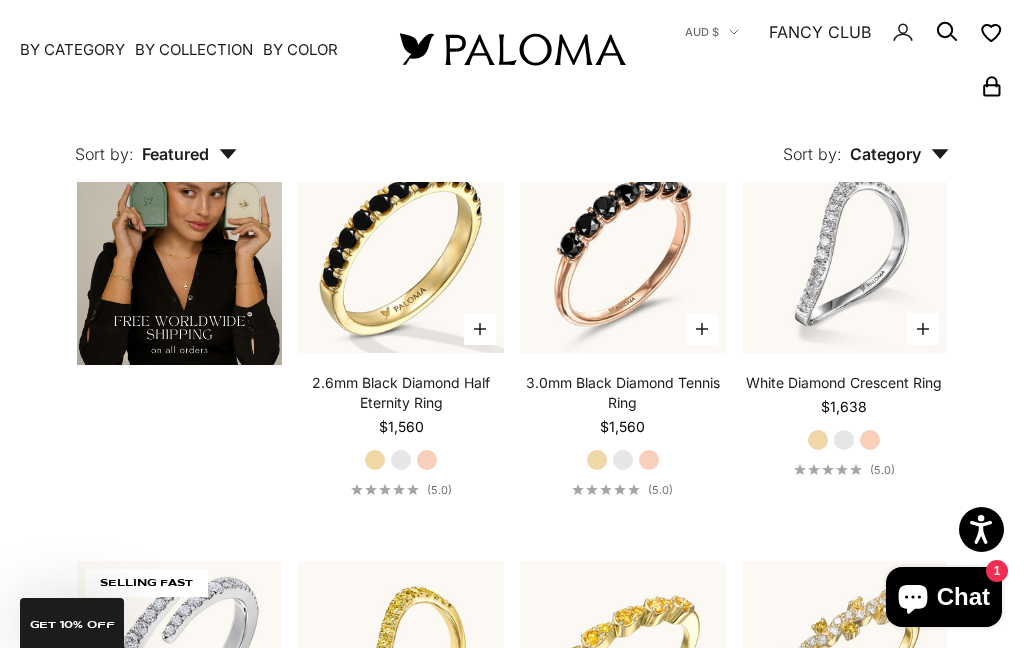 scroll, scrollTop: 2931, scrollLeft: 0, axis: vertical 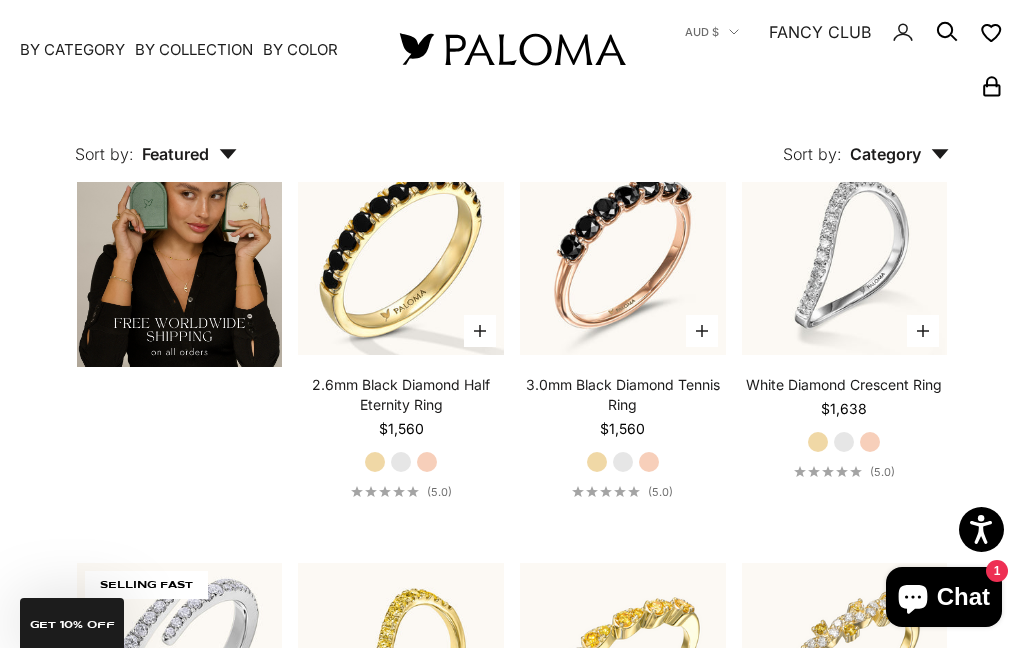 click on "By Category" at bounding box center [72, 49] 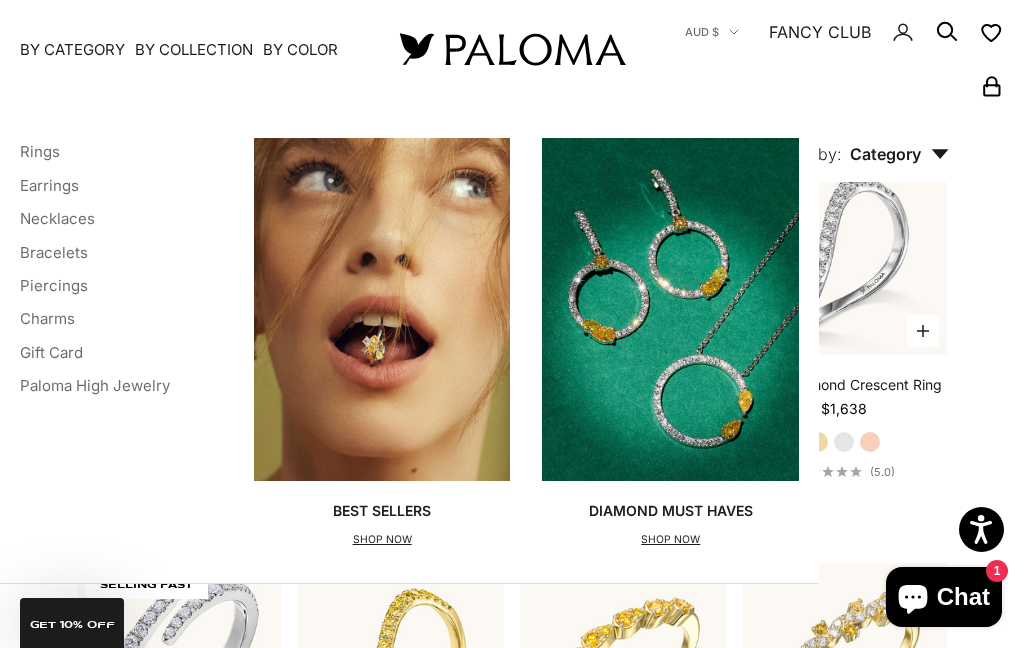 click on "Bracelets" at bounding box center [54, 251] 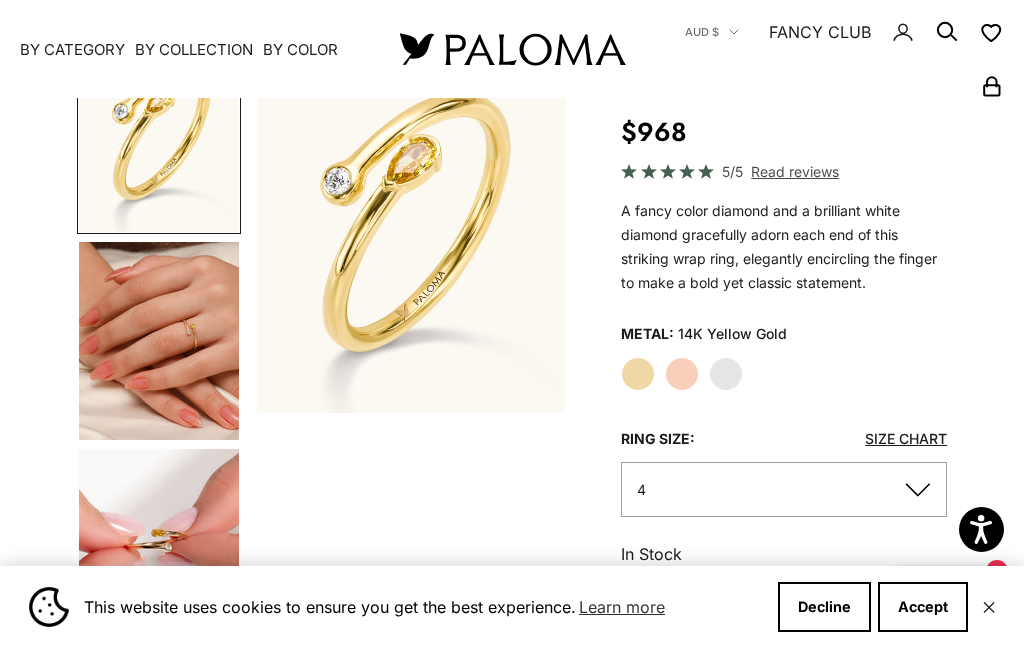 click at bounding box center (159, 341) 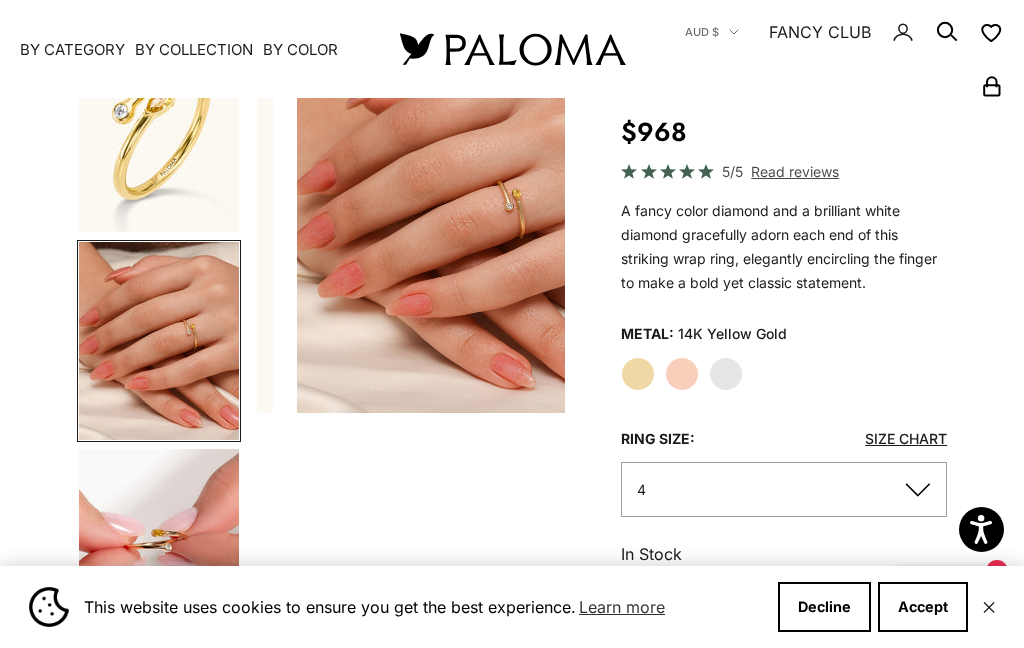scroll, scrollTop: 0, scrollLeft: 333, axis: horizontal 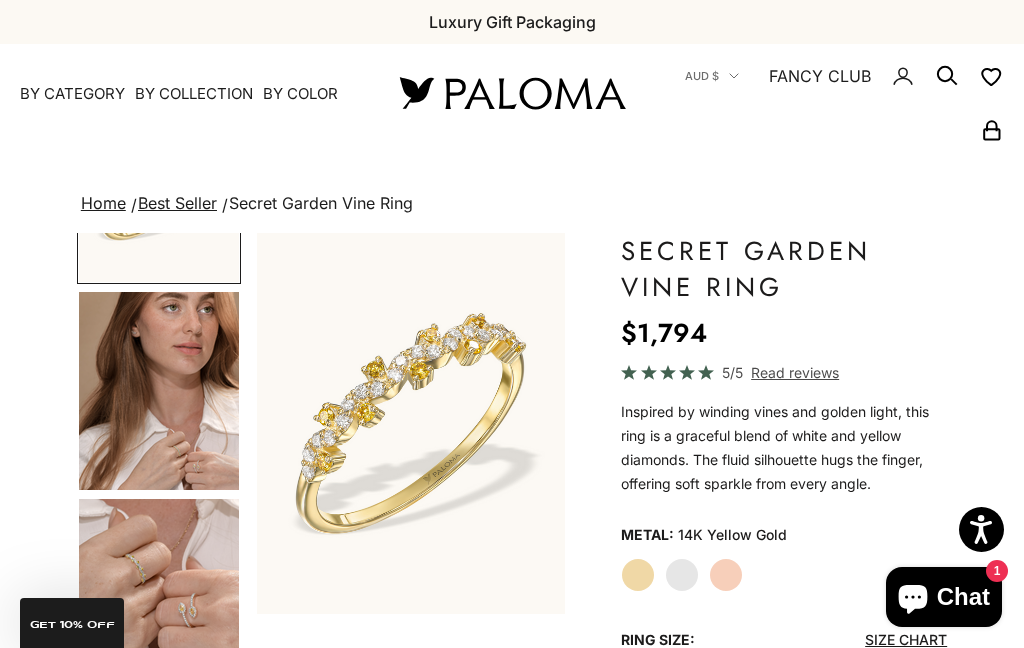 click at bounding box center (159, 598) 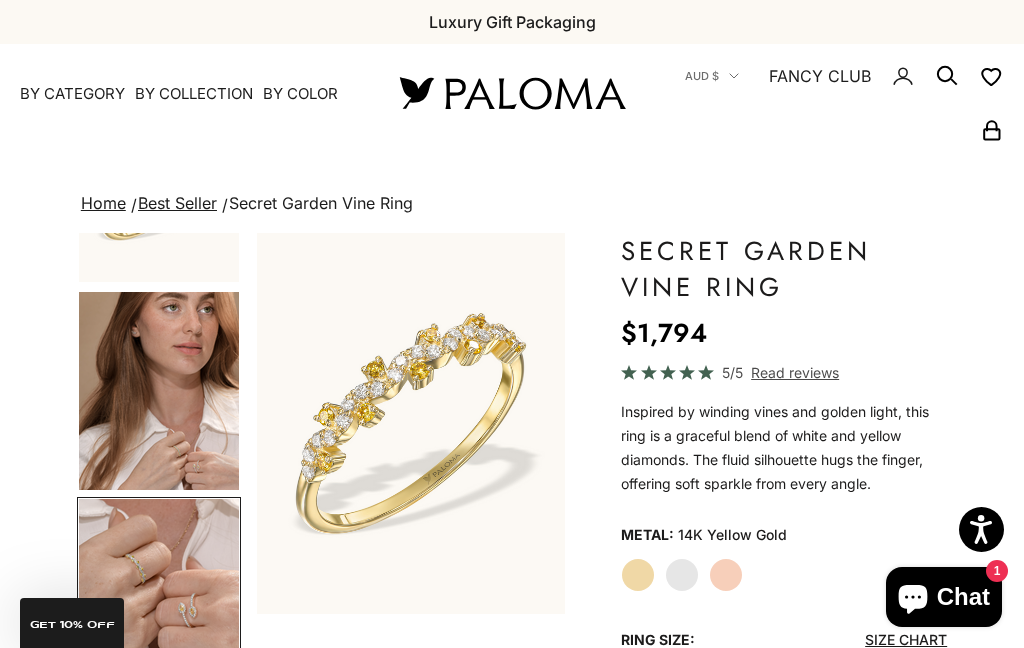 scroll, scrollTop: 187, scrollLeft: 0, axis: vertical 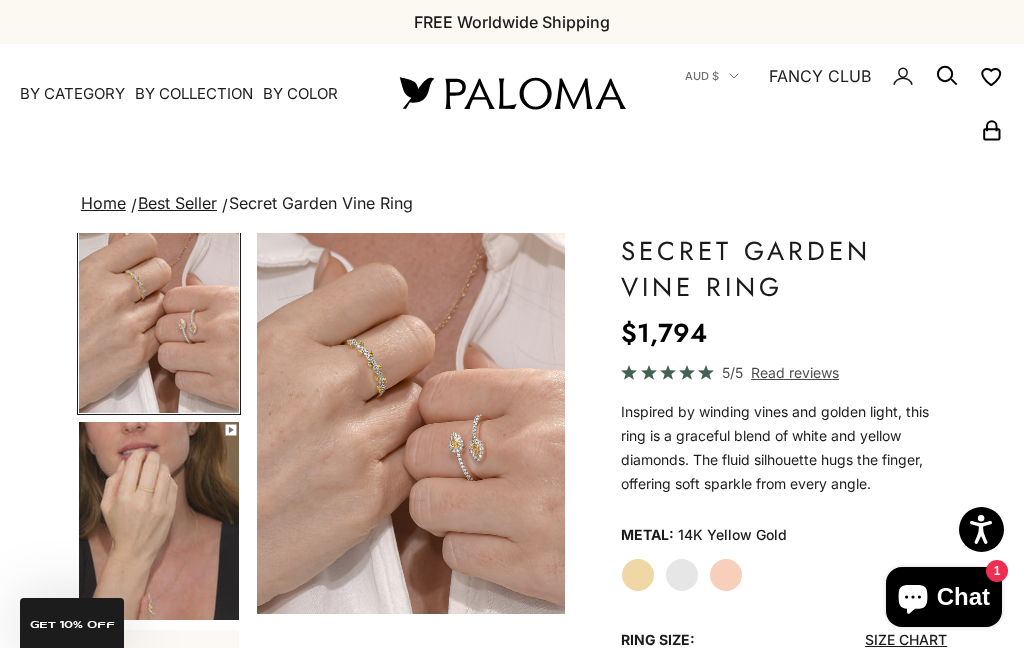 click at bounding box center (159, 521) 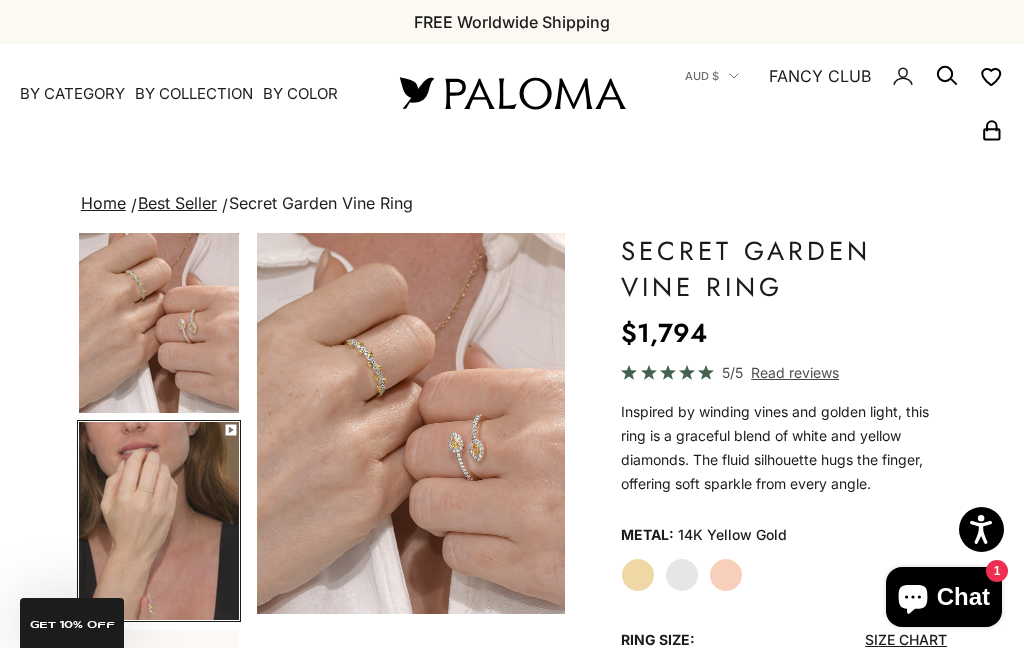 scroll, scrollTop: 0, scrollLeft: 822, axis: horizontal 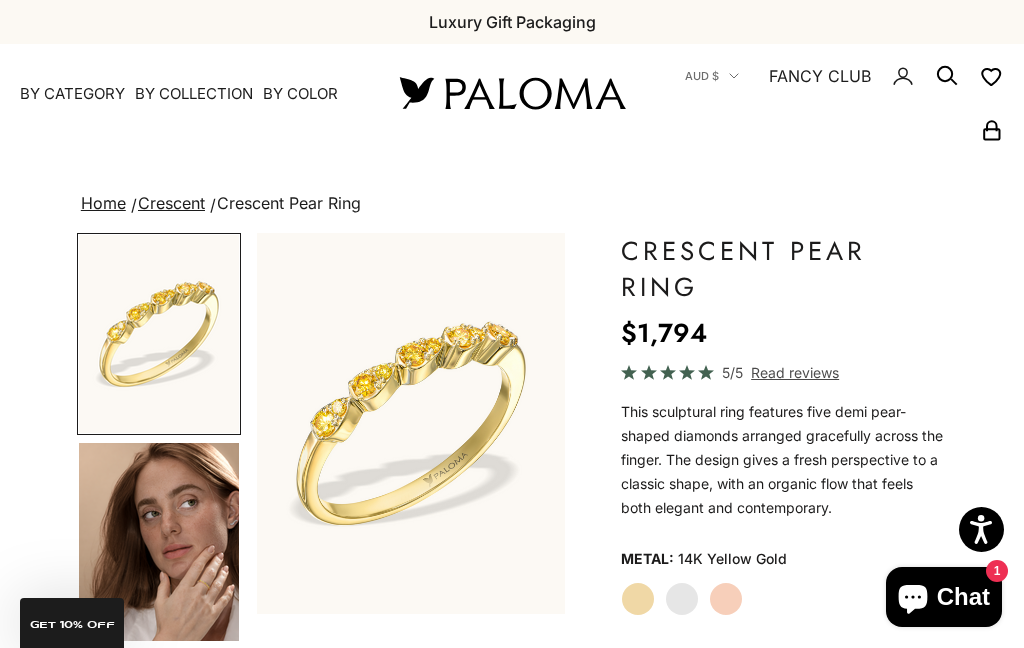 click on "White Gold" 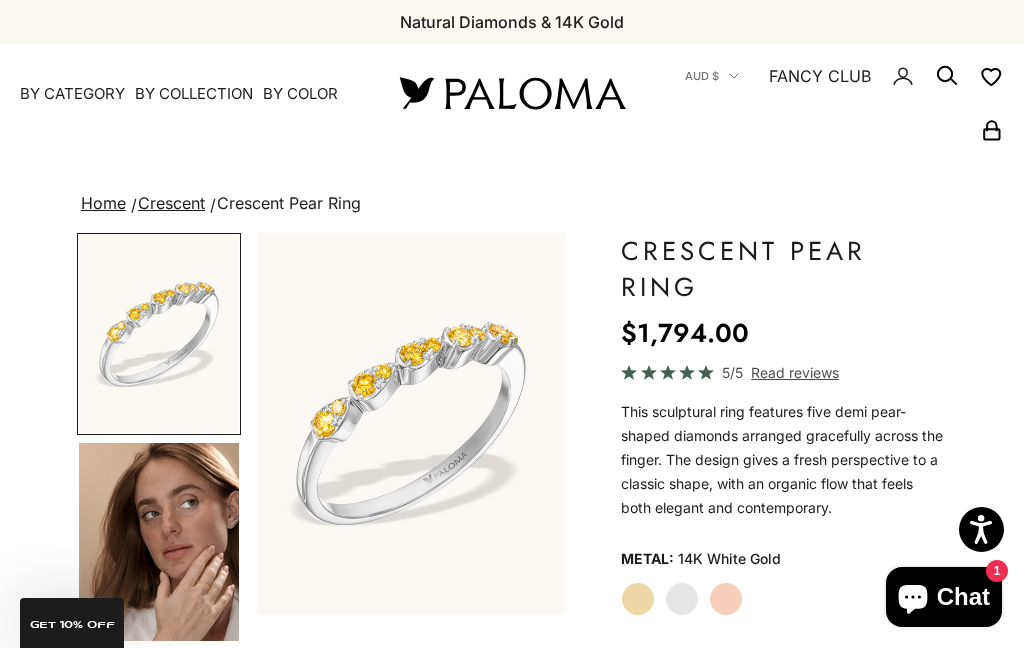 click at bounding box center [159, 542] 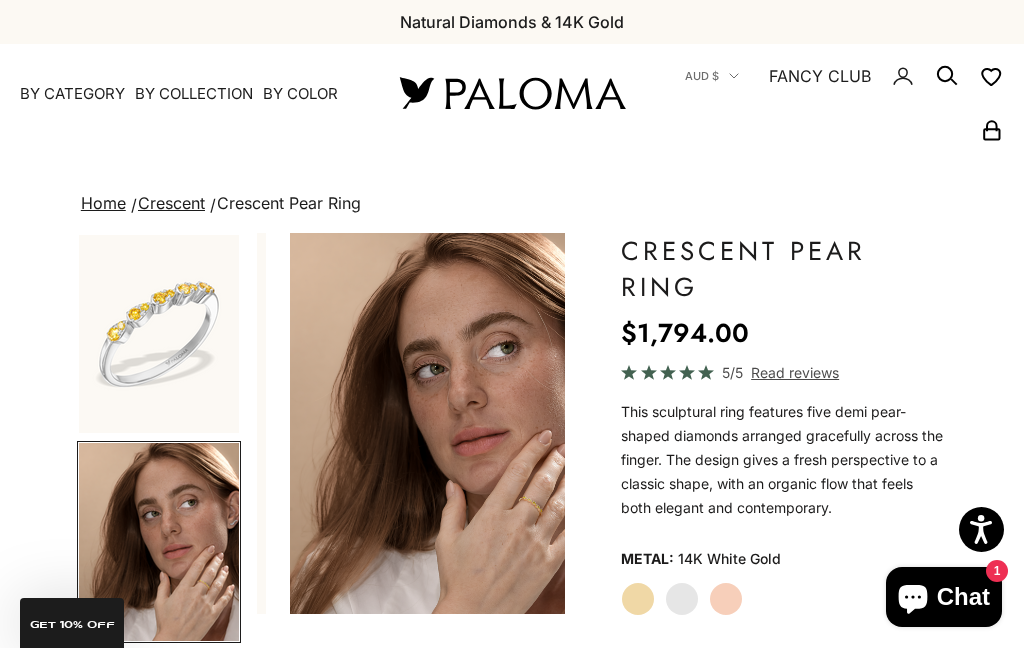 scroll, scrollTop: 0, scrollLeft: 333, axis: horizontal 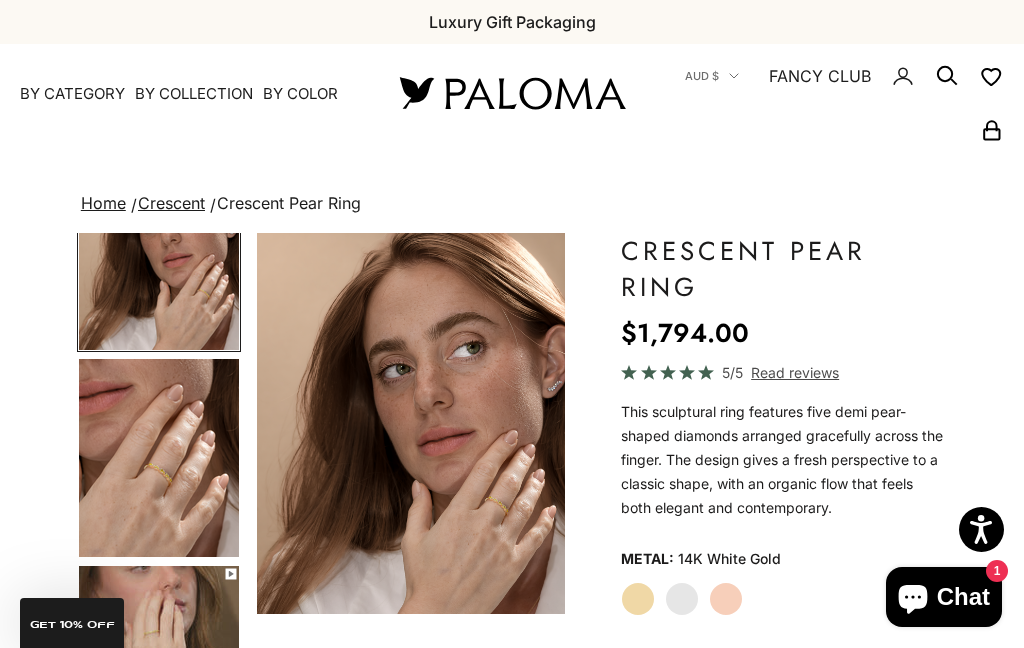 click at bounding box center [159, 458] 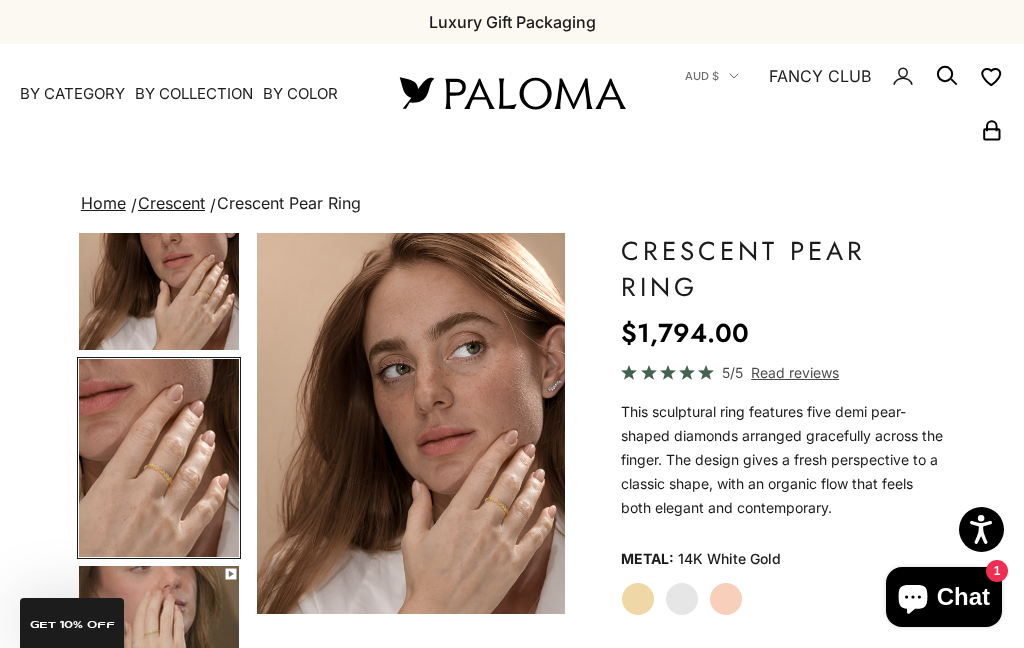 scroll, scrollTop: 202, scrollLeft: 0, axis: vertical 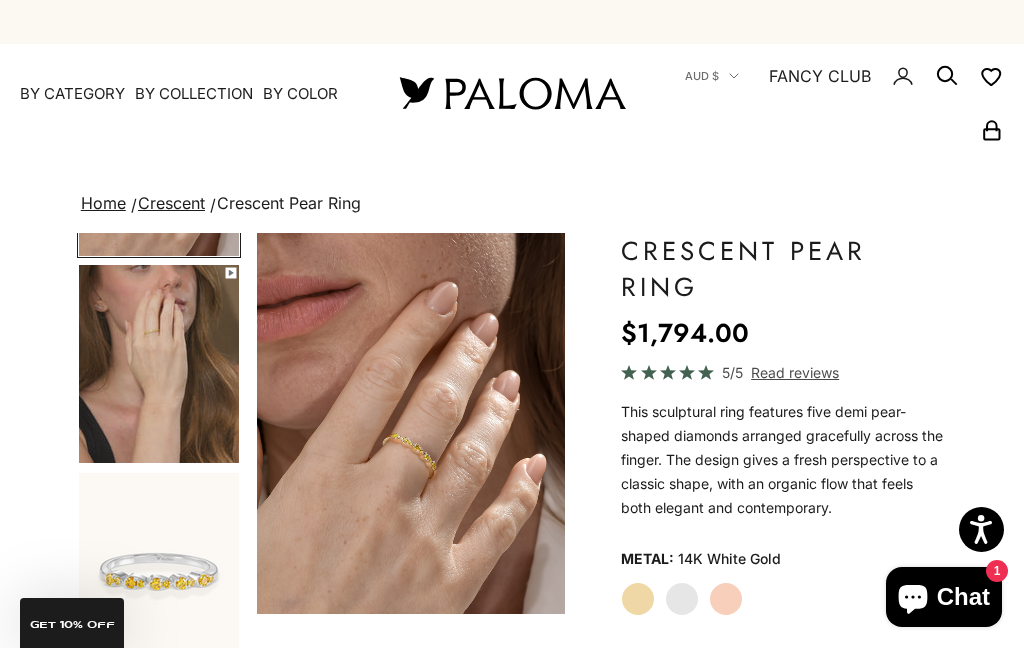 click at bounding box center (159, 364) 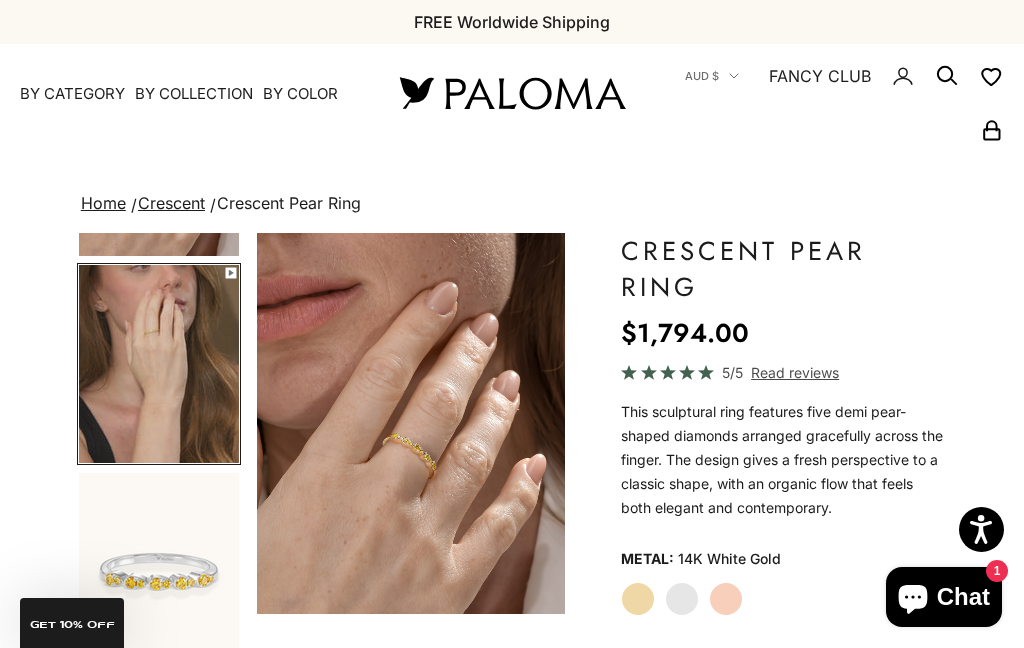 scroll, scrollTop: 441, scrollLeft: 0, axis: vertical 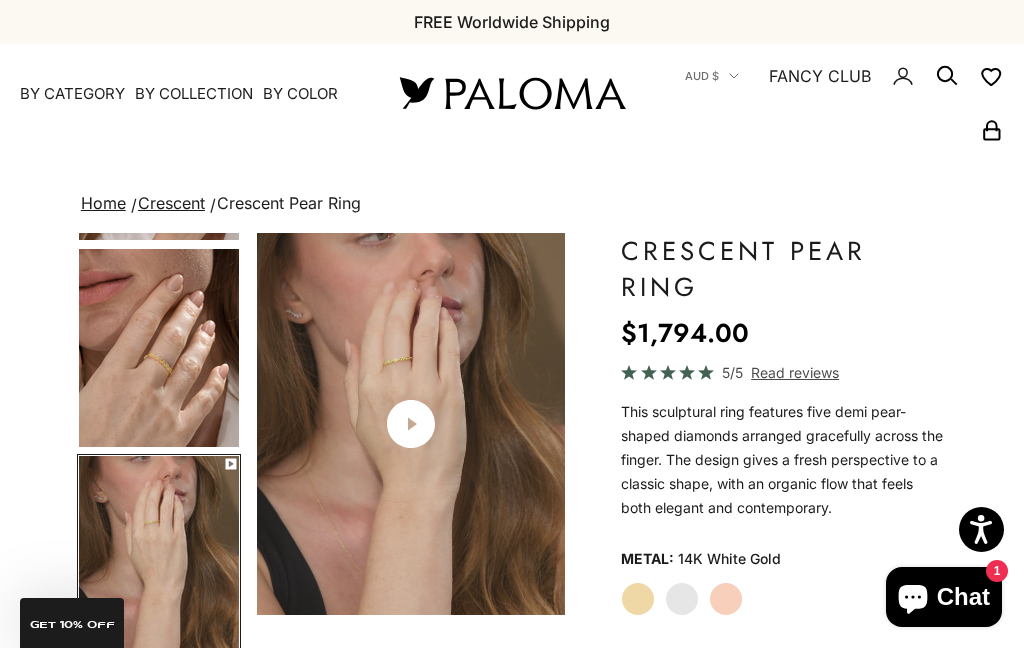 click at bounding box center [411, 424] 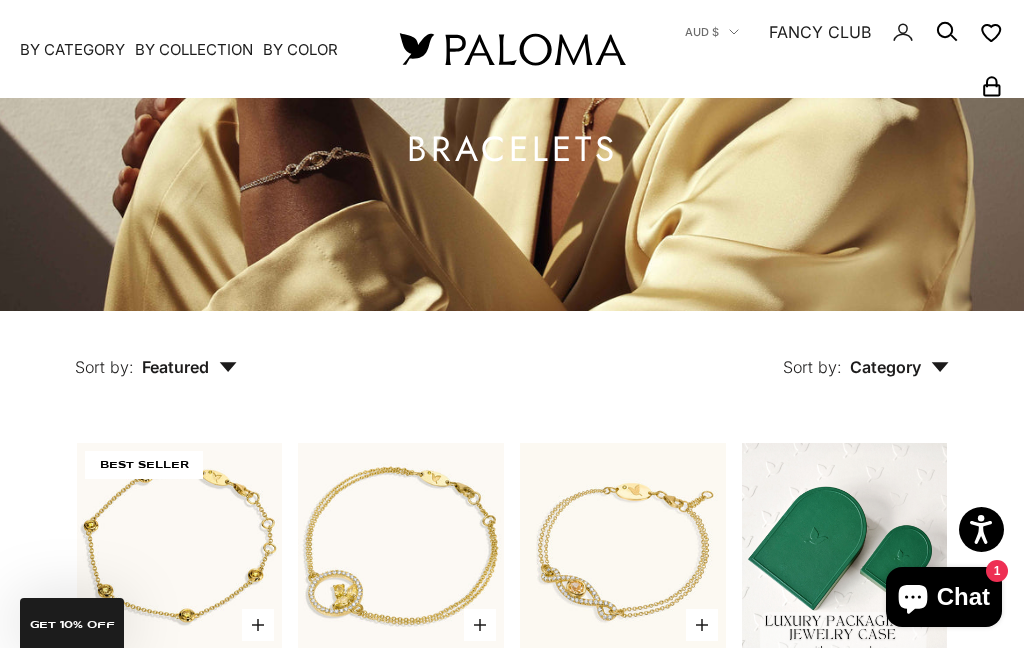 scroll, scrollTop: 152, scrollLeft: 0, axis: vertical 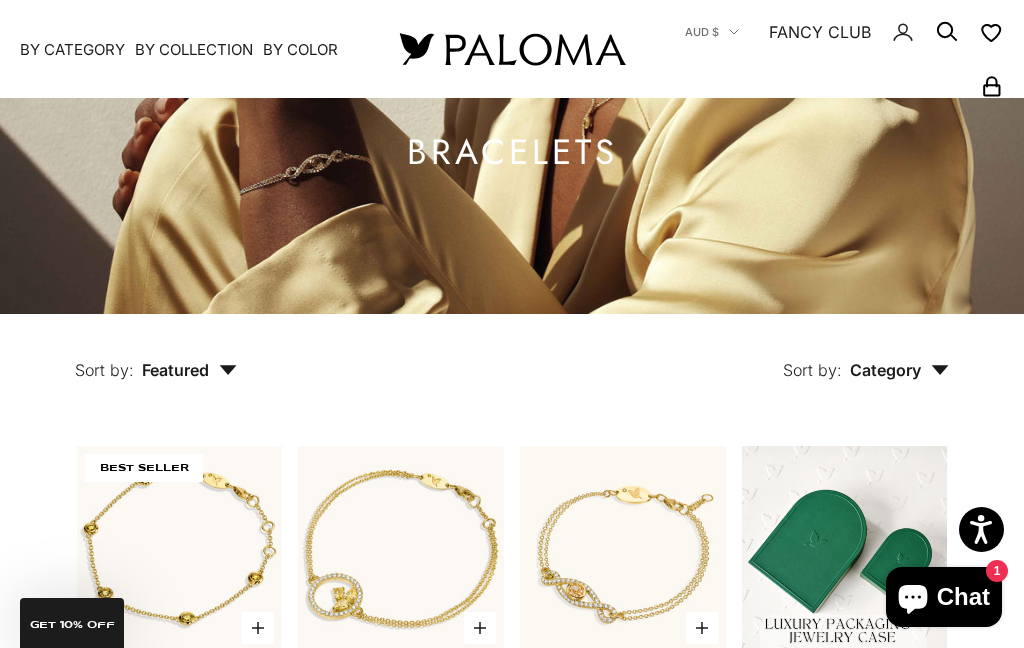 click on "Sort by:
Featured" at bounding box center [156, 356] 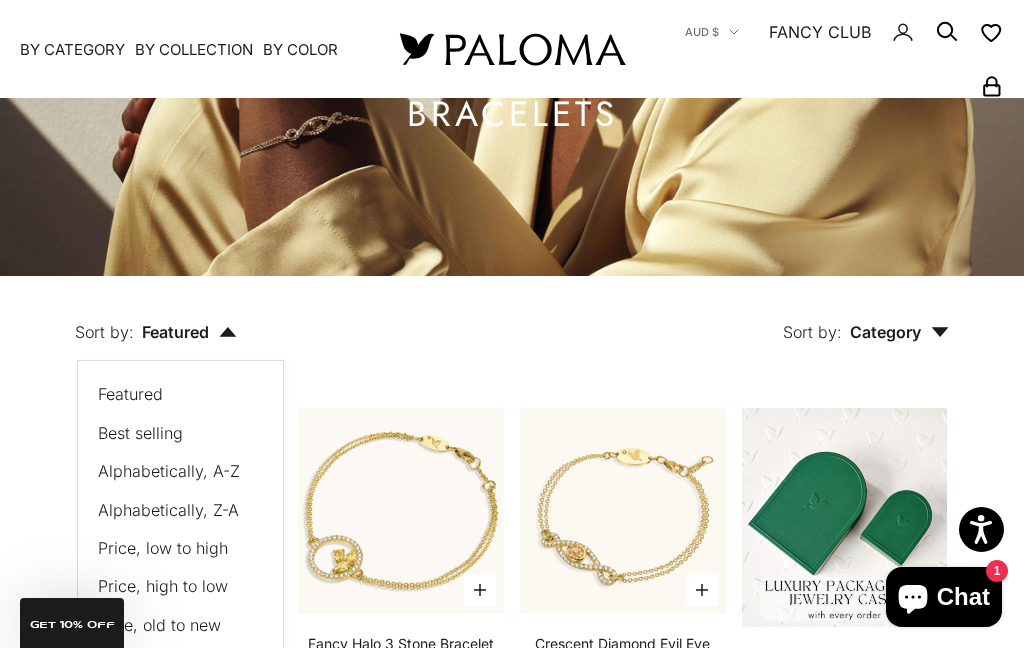 click on "Price, low to high" at bounding box center (163, 548) 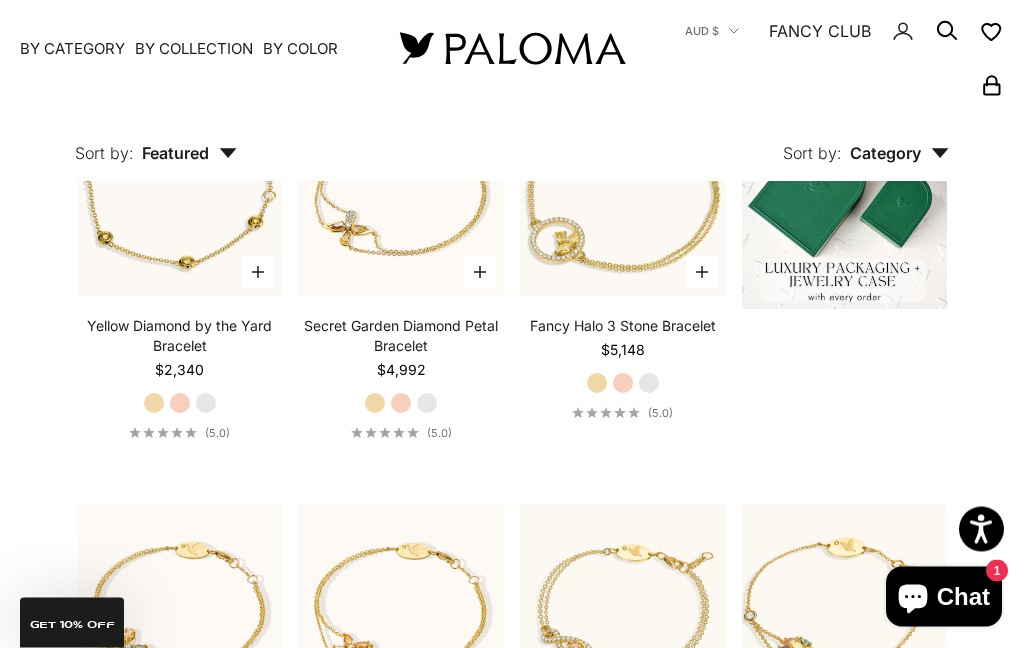scroll, scrollTop: 508, scrollLeft: 0, axis: vertical 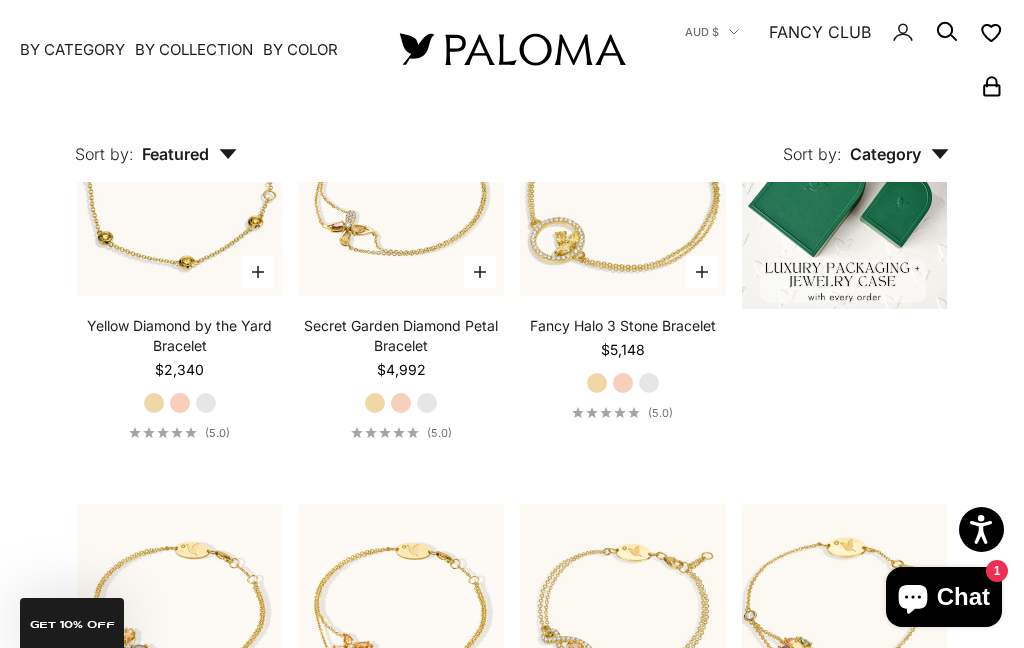 click at bounding box center [180, 193] 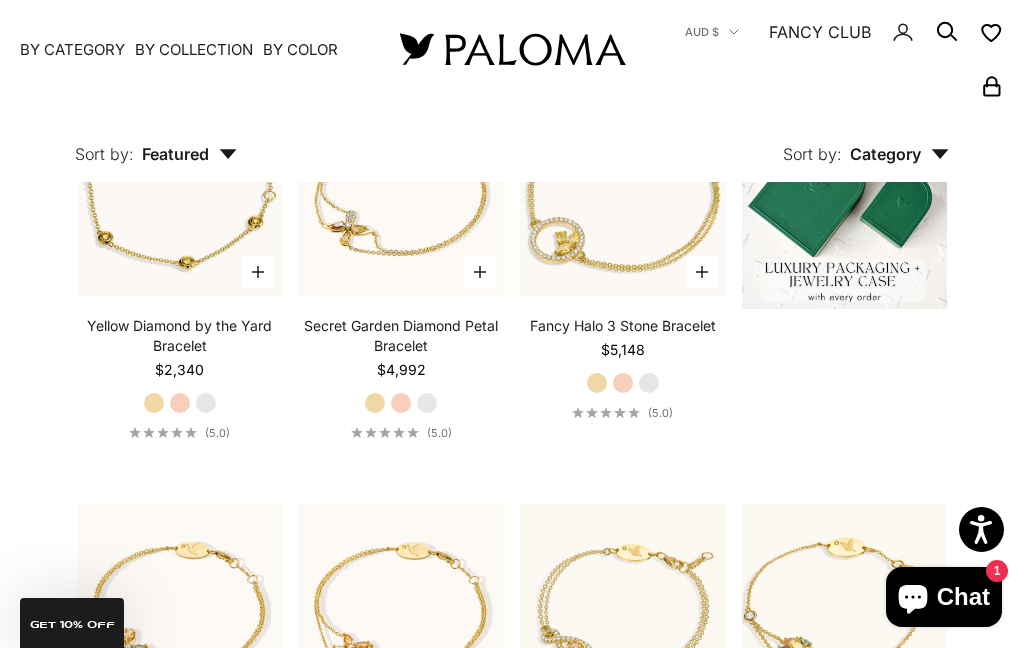 click on "By Category" at bounding box center (72, 49) 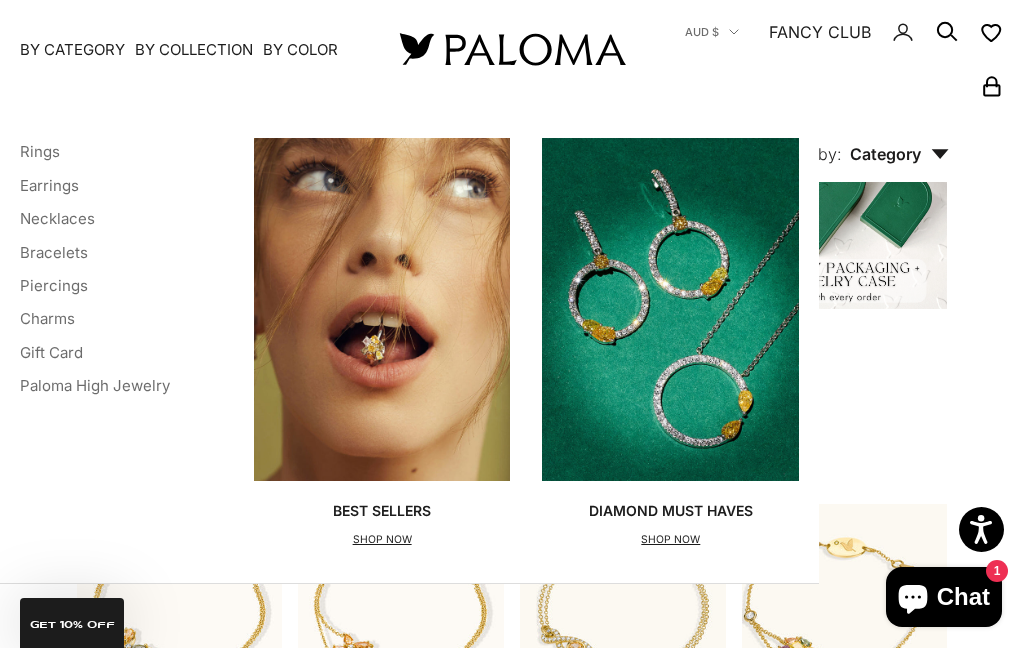 click on "Earrings" at bounding box center (49, 184) 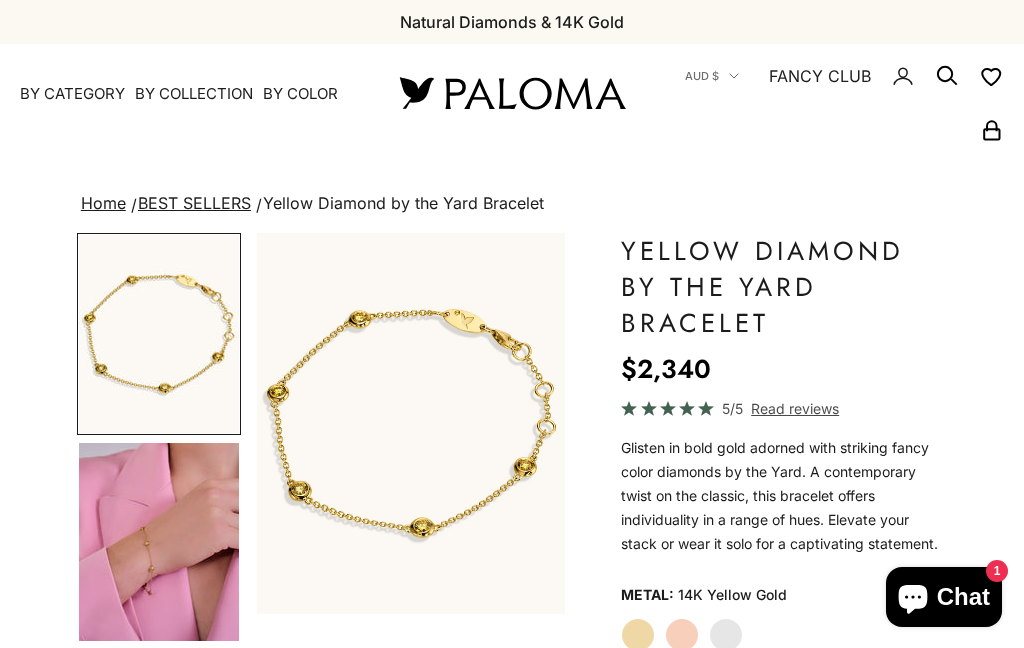 scroll, scrollTop: 0, scrollLeft: 0, axis: both 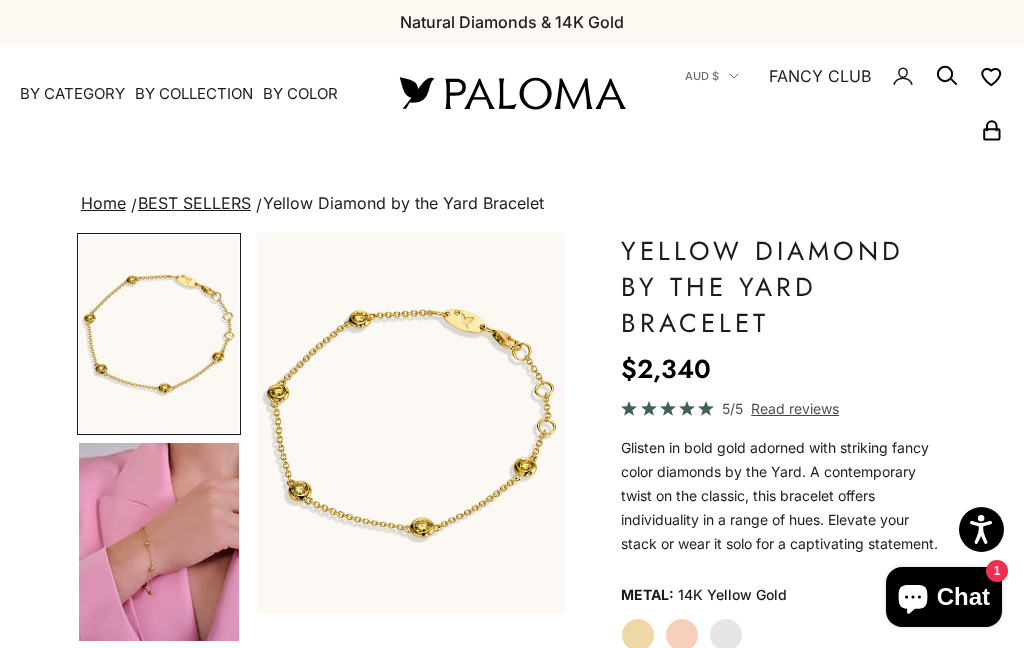 click at bounding box center (159, 542) 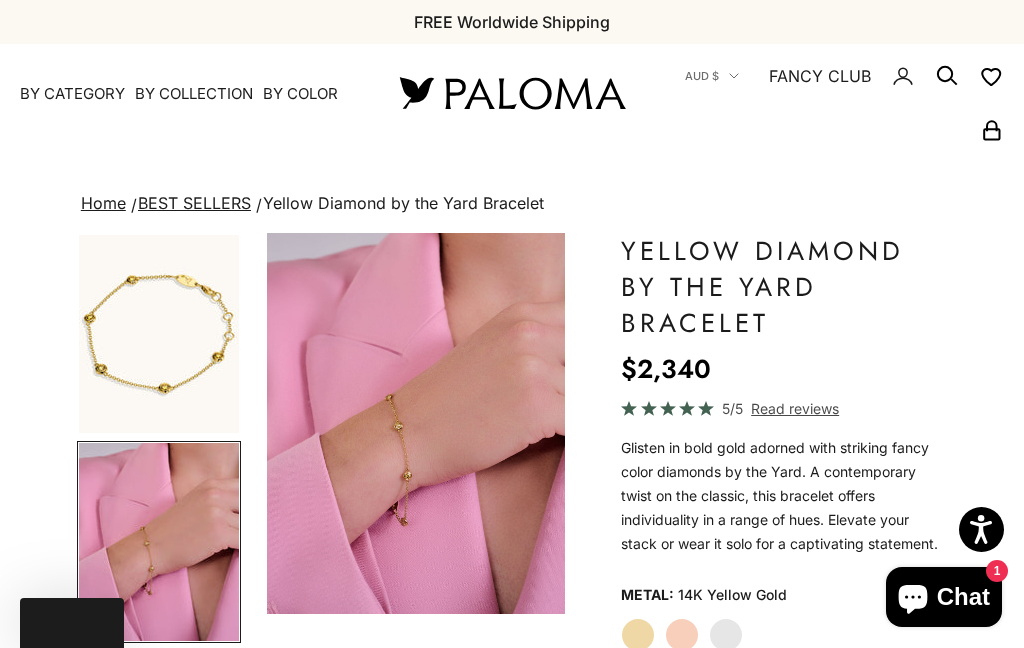 scroll, scrollTop: 0, scrollLeft: 333, axis: horizontal 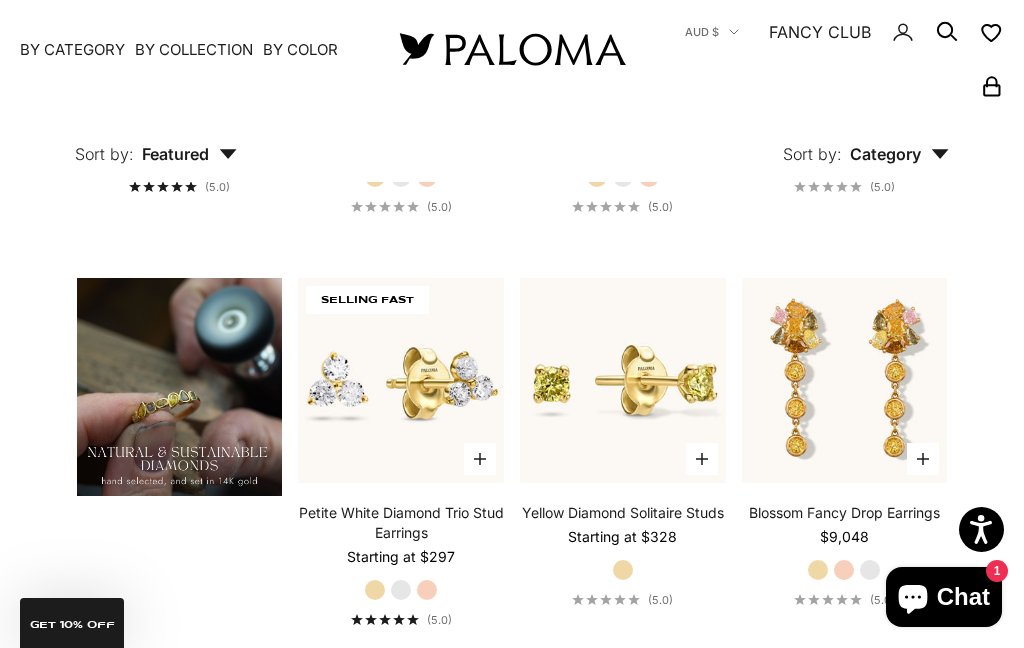 click at bounding box center (401, 380) 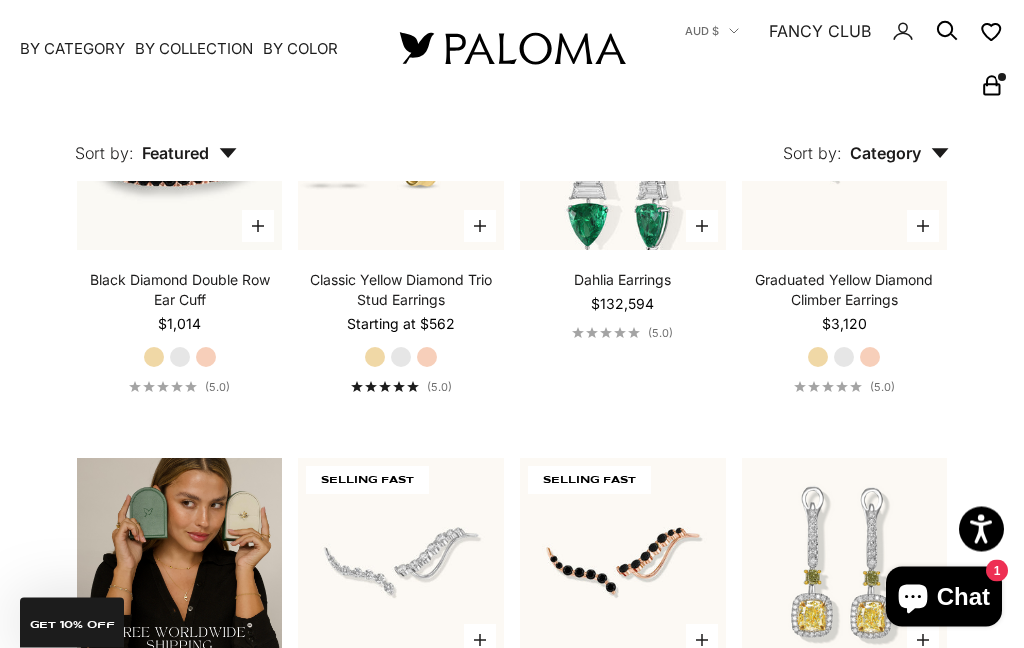 scroll, scrollTop: 2622, scrollLeft: 0, axis: vertical 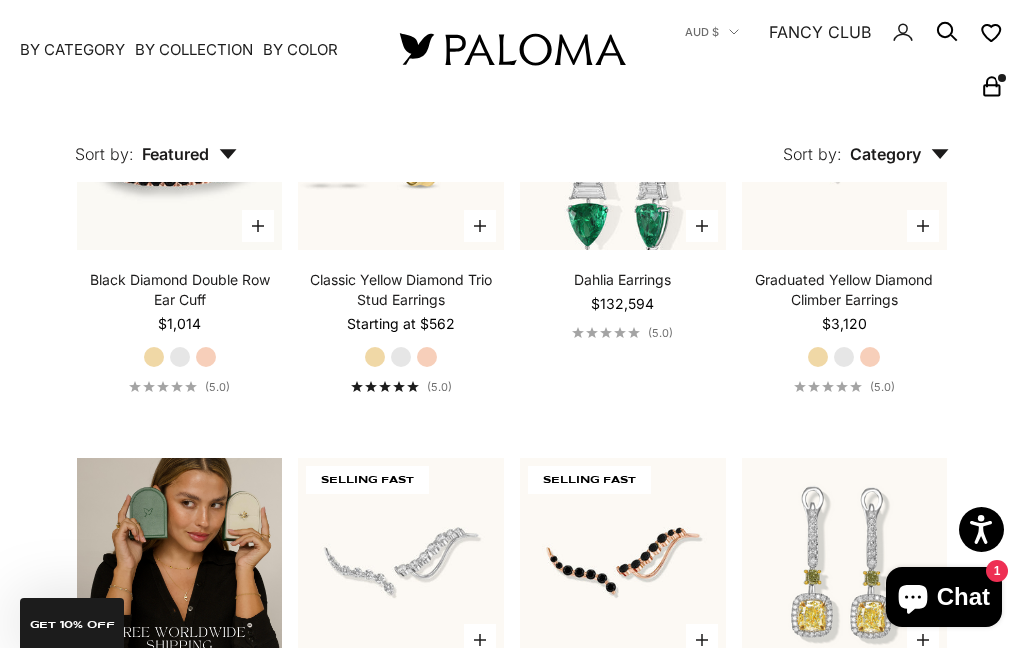 click on "By Category" at bounding box center (72, 49) 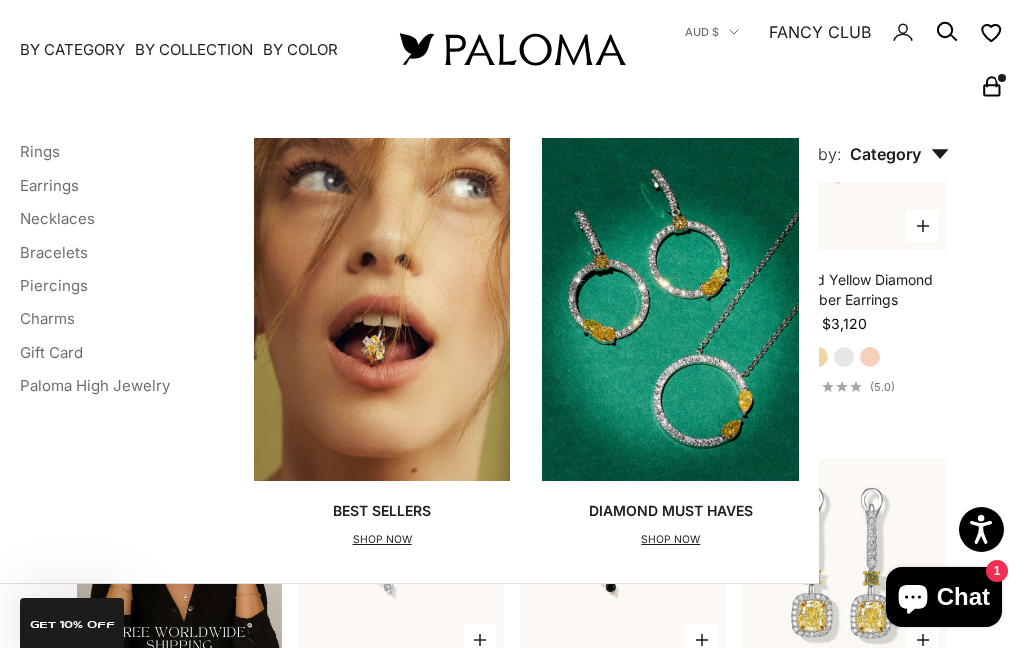 click on "Rings" at bounding box center (40, 151) 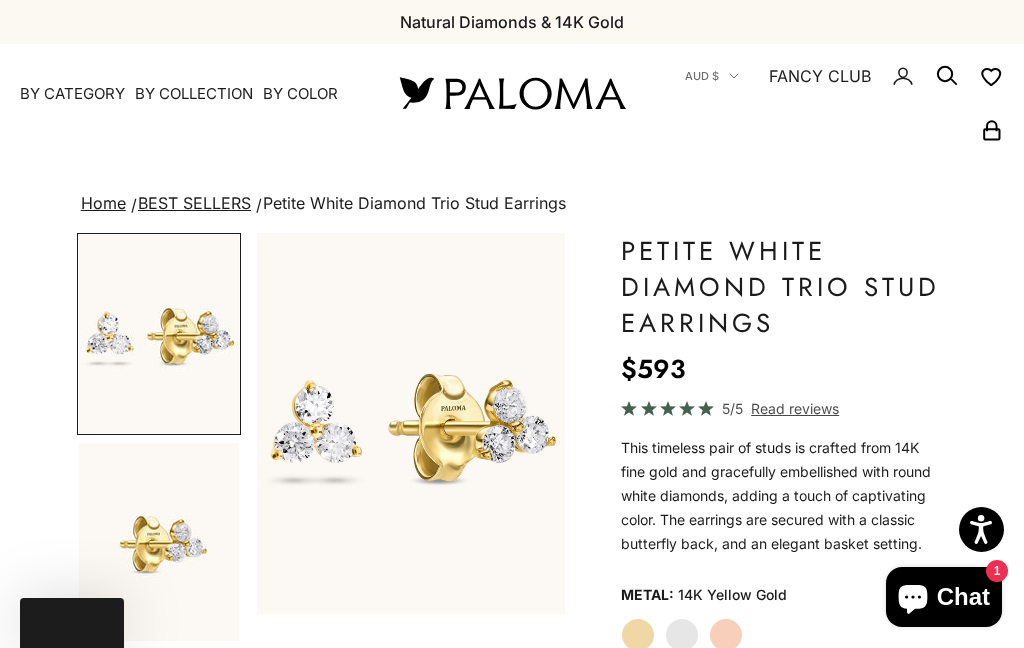 scroll, scrollTop: 104, scrollLeft: 0, axis: vertical 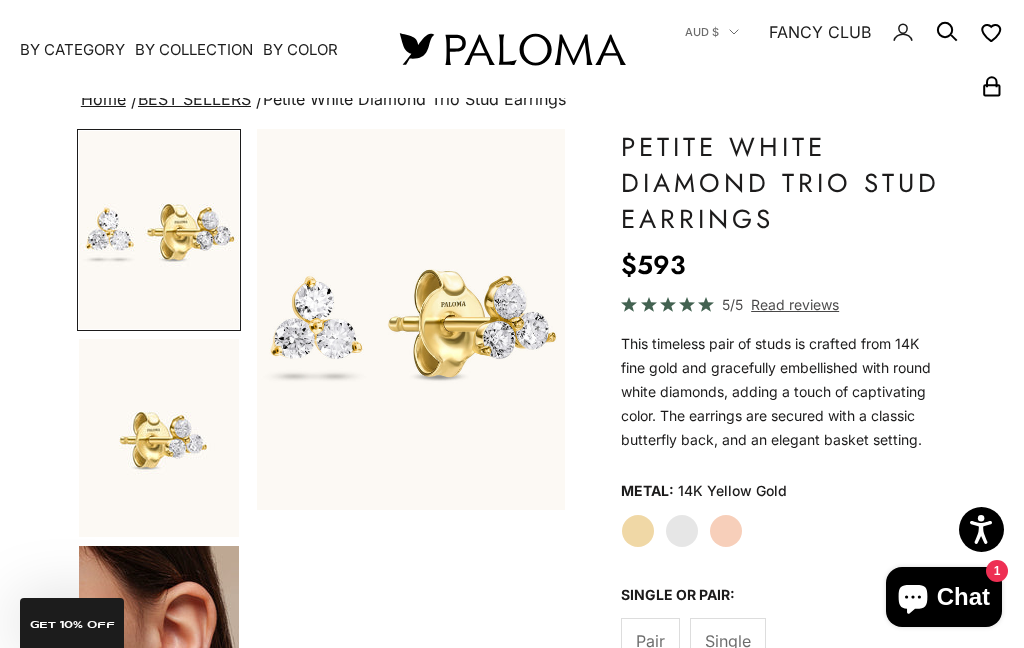 click at bounding box center (159, 438) 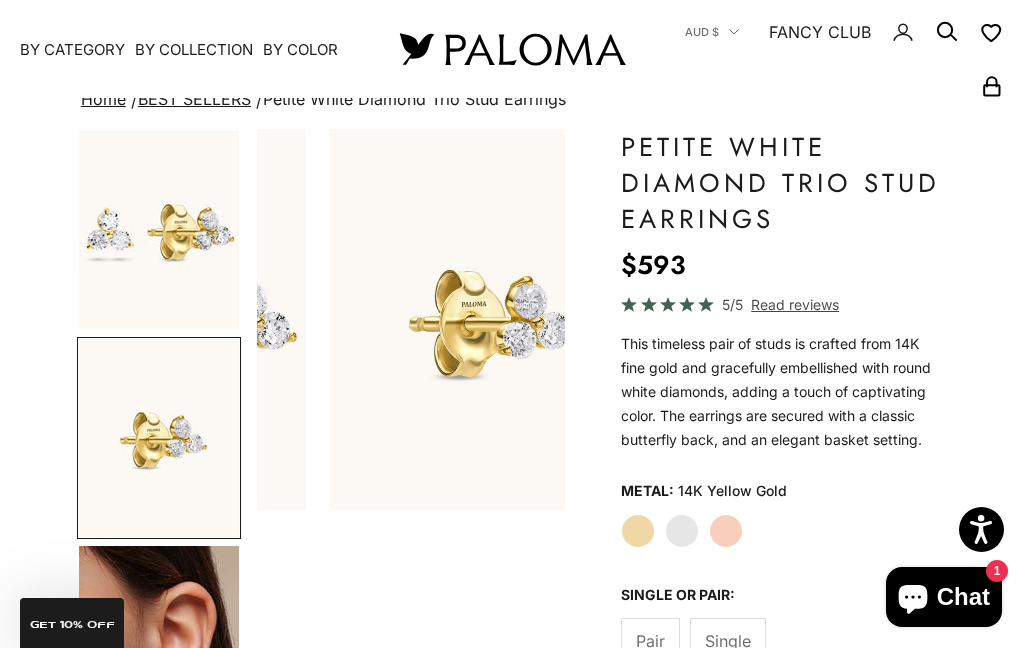 scroll, scrollTop: 0, scrollLeft: 333, axis: horizontal 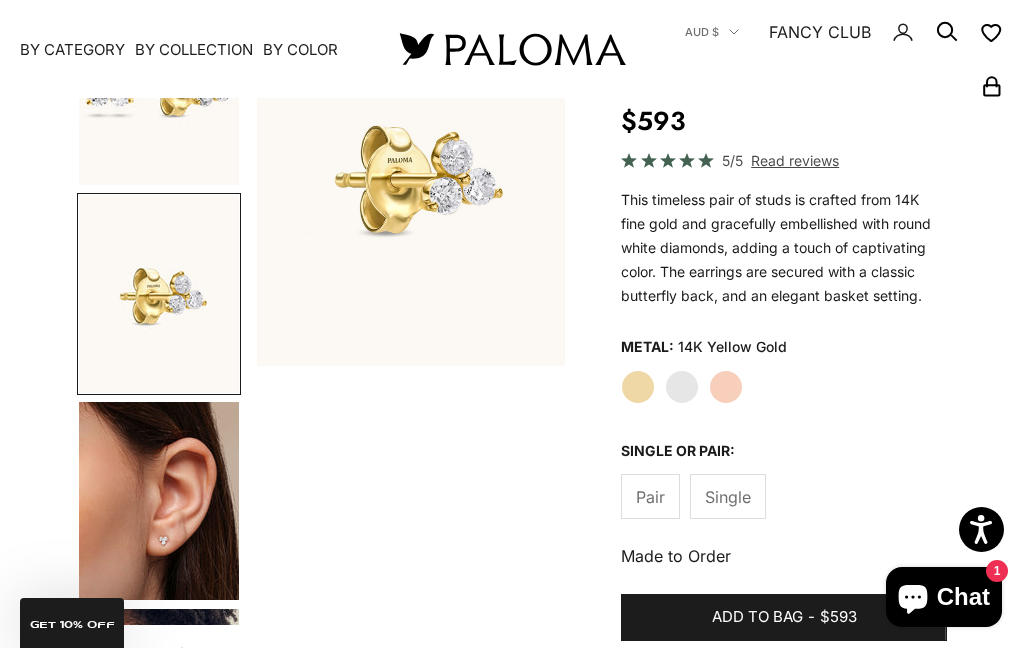 click at bounding box center [159, 501] 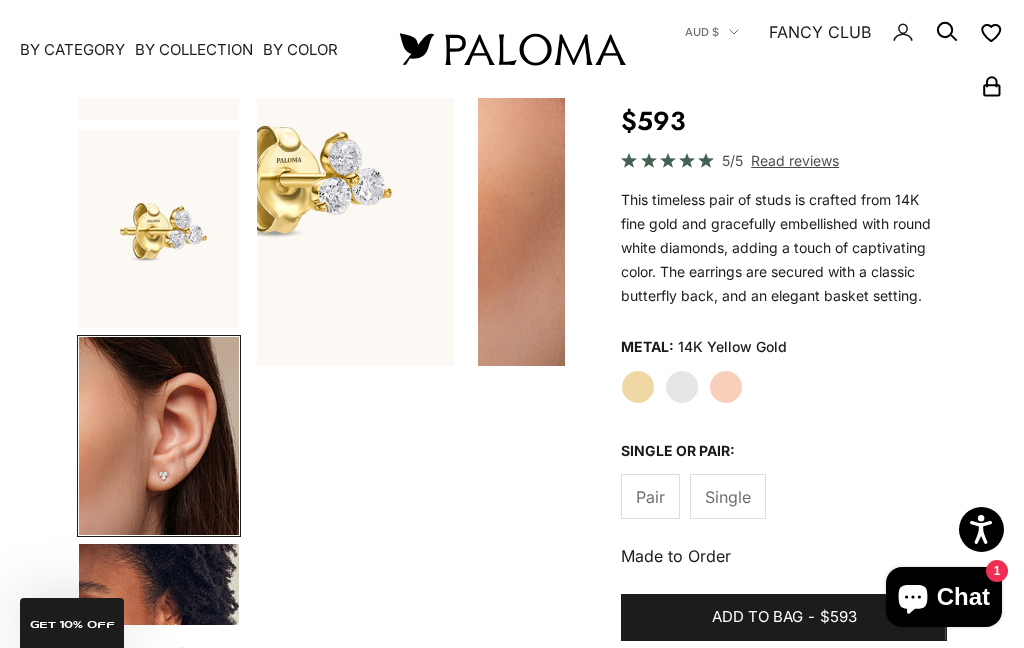 scroll, scrollTop: 0, scrollLeft: 627, axis: horizontal 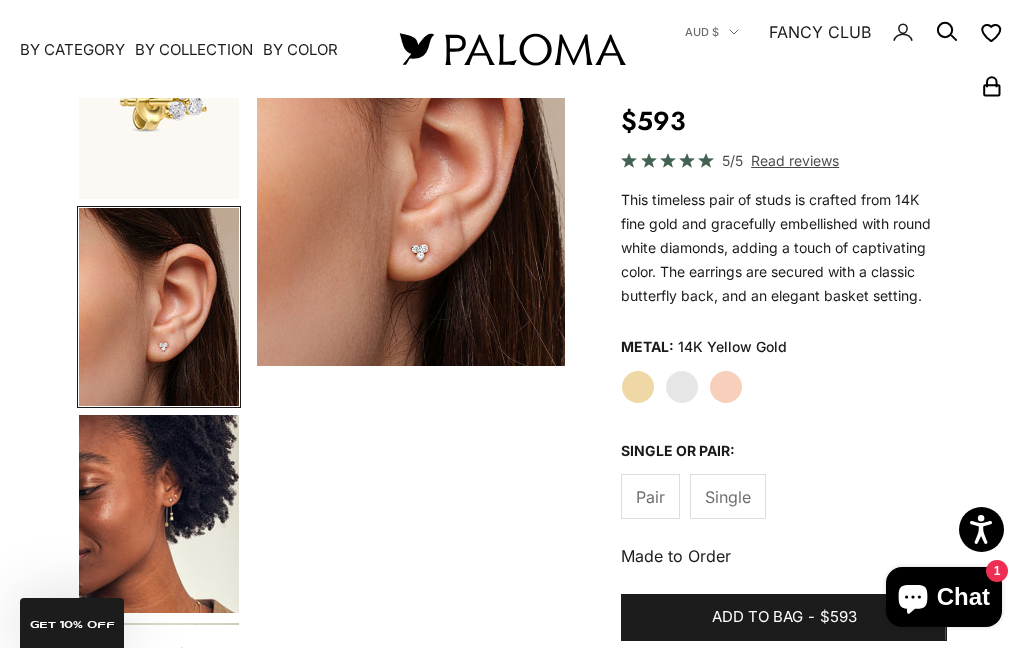 click at bounding box center (159, 514) 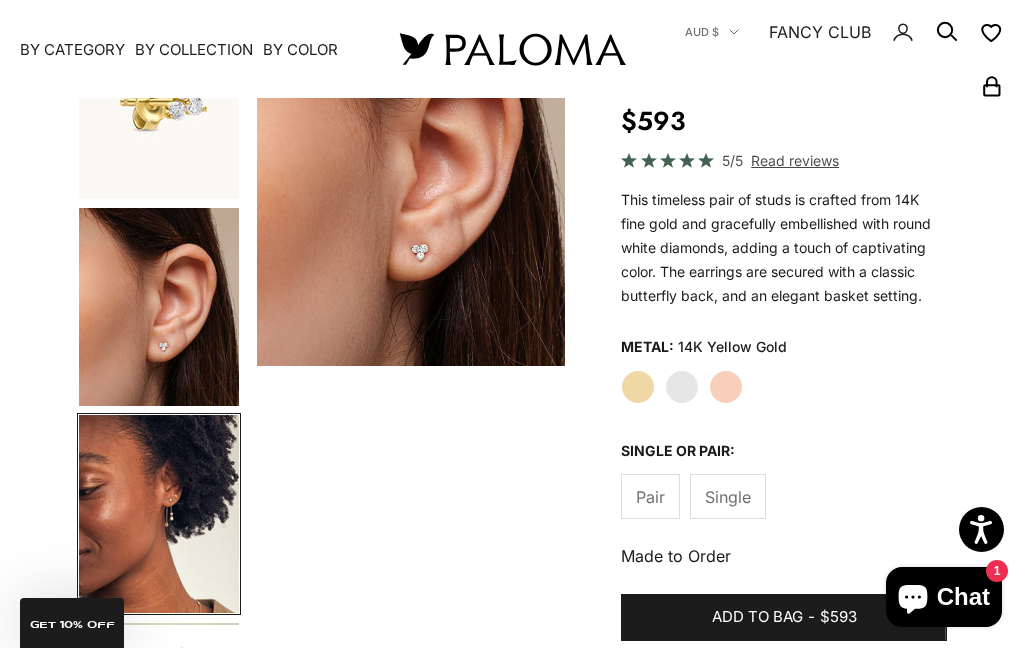 scroll, scrollTop: 386, scrollLeft: 0, axis: vertical 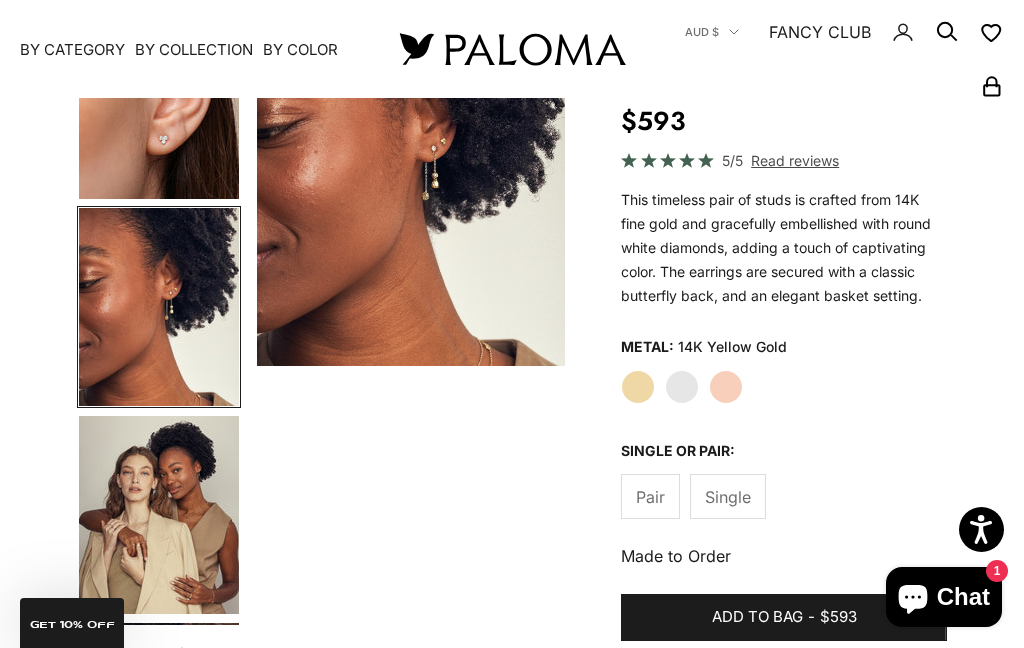 click at bounding box center (159, 515) 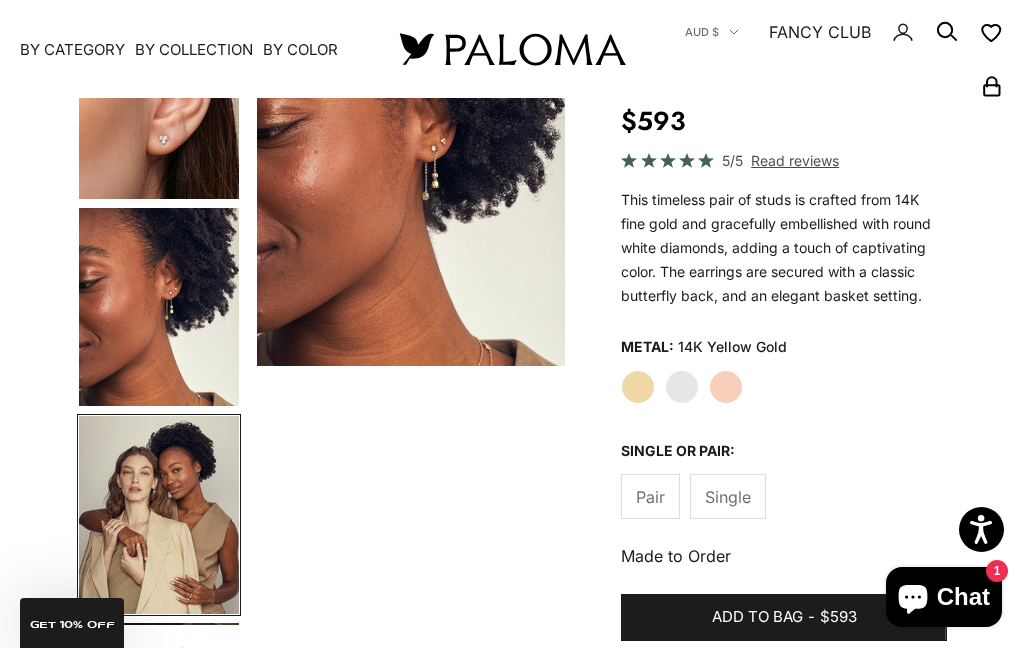 scroll, scrollTop: 535, scrollLeft: 0, axis: vertical 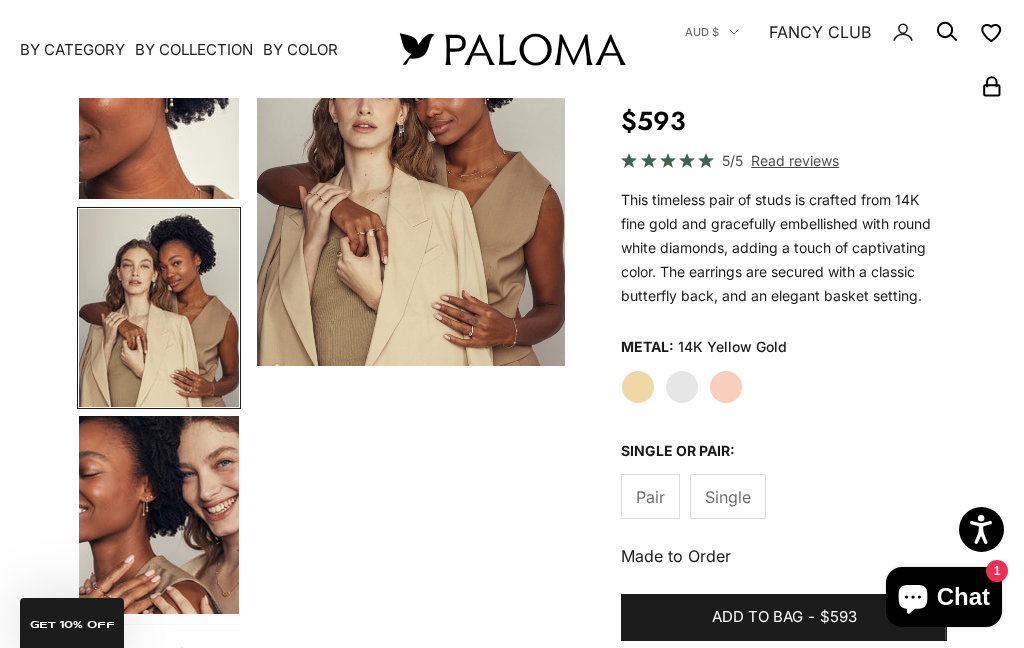 click at bounding box center (159, 515) 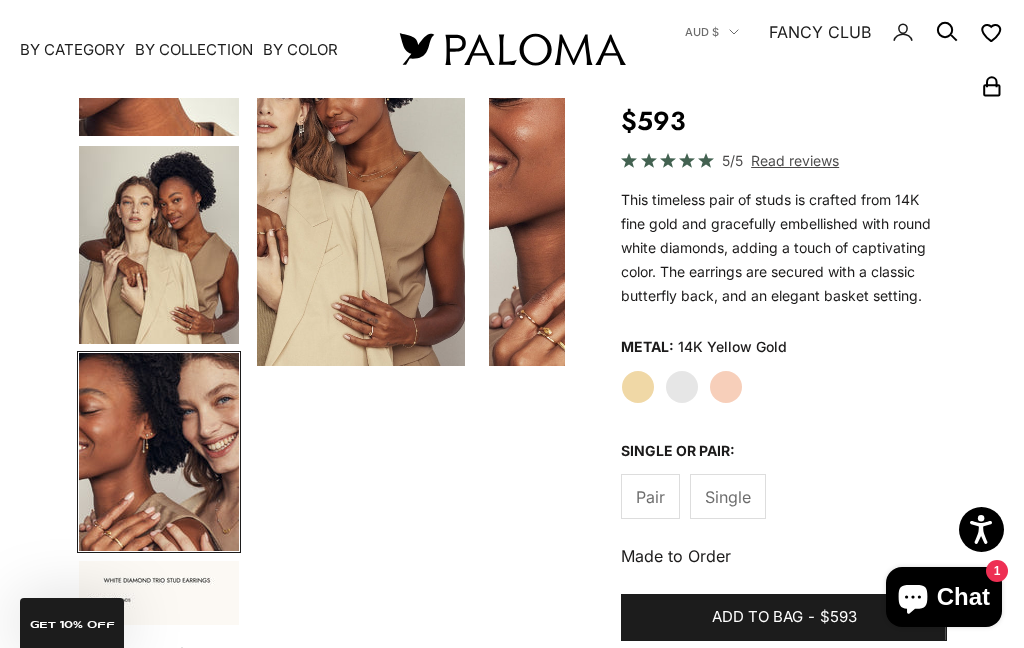 scroll, scrollTop: 0, scrollLeft: 1596, axis: horizontal 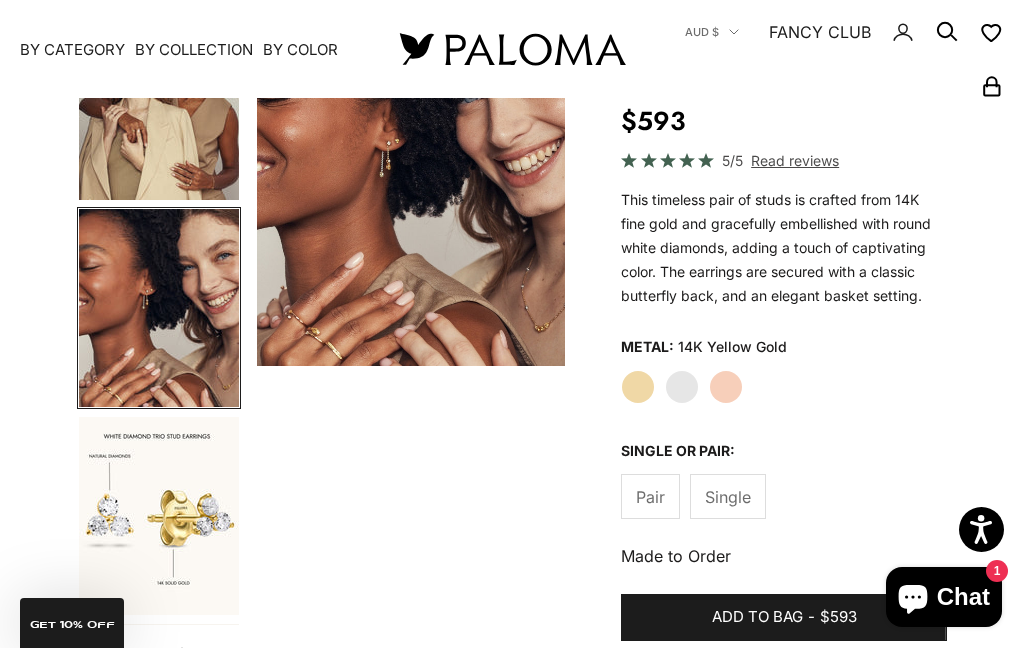 click at bounding box center [159, 516] 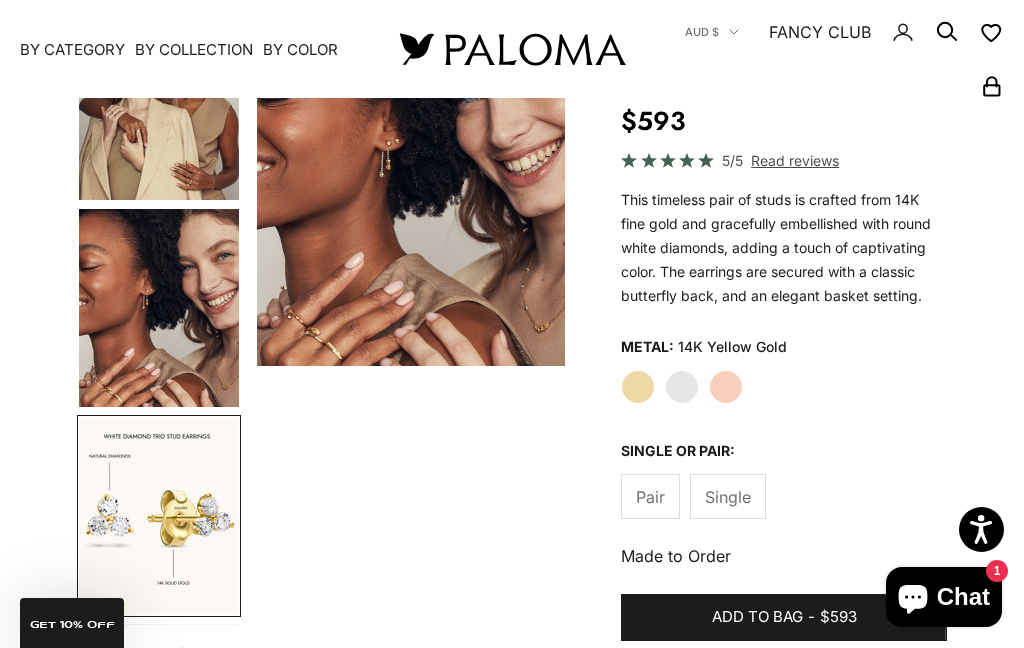 scroll, scrollTop: 995, scrollLeft: 0, axis: vertical 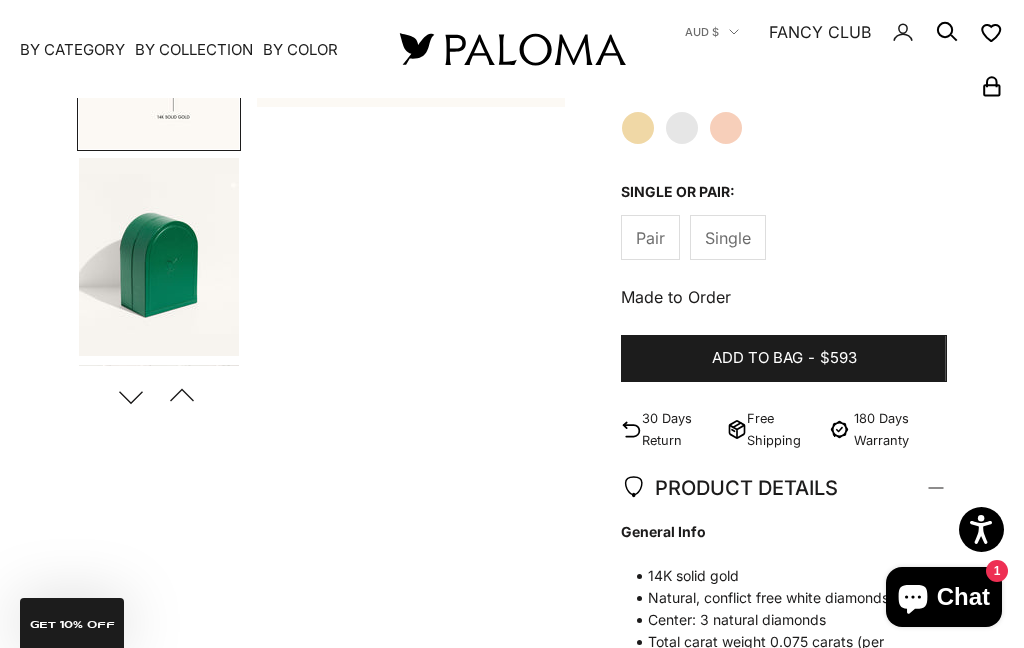 click on "Add to bag  -  $593" at bounding box center [784, 359] 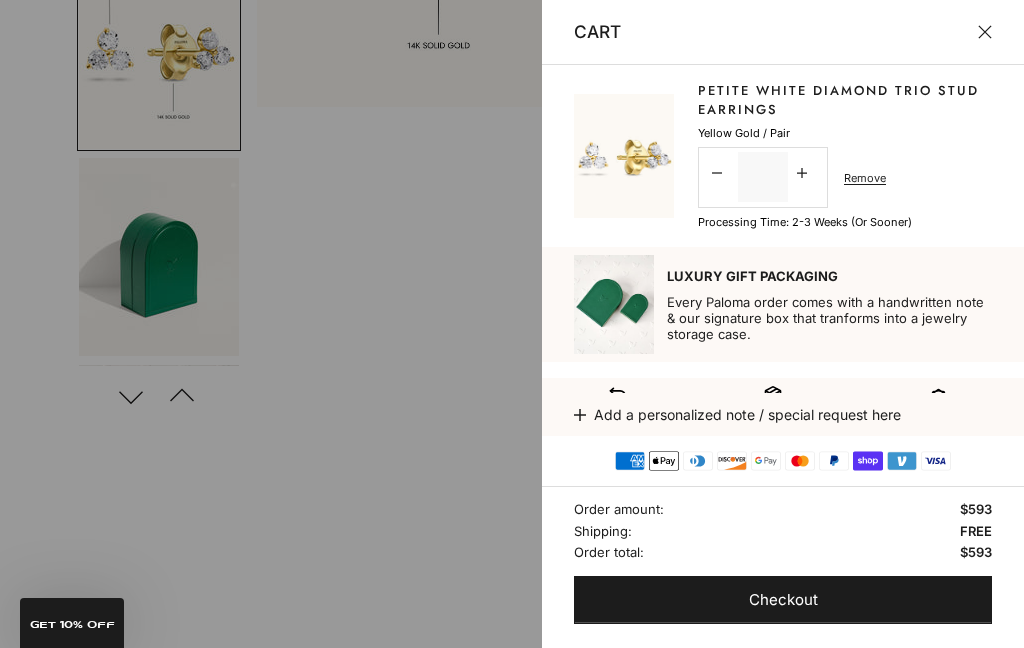 click at bounding box center [985, 32] 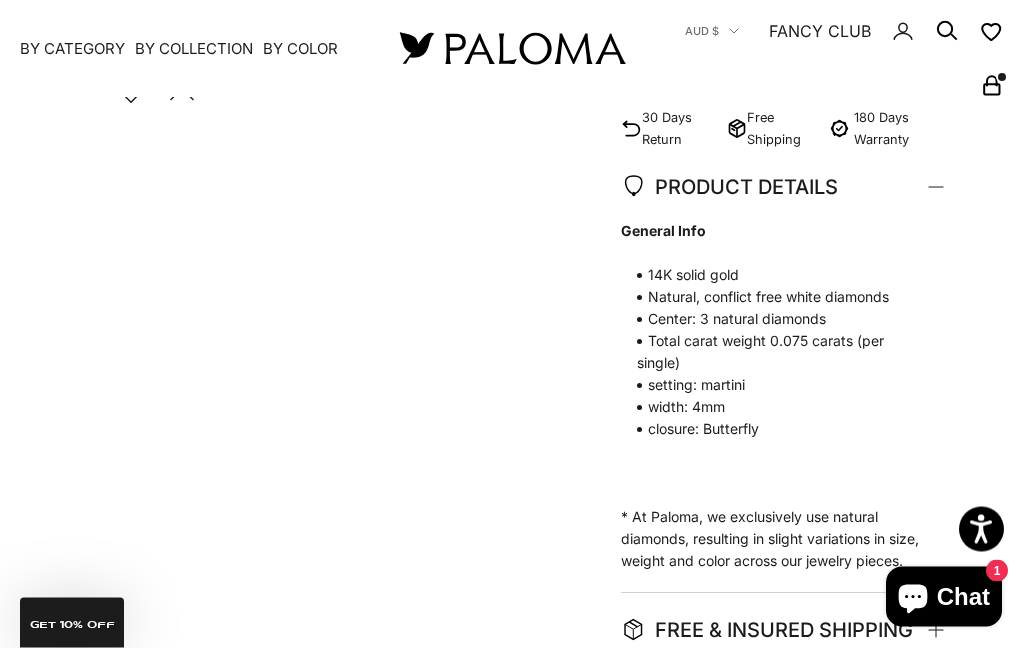 scroll, scrollTop: 799, scrollLeft: 0, axis: vertical 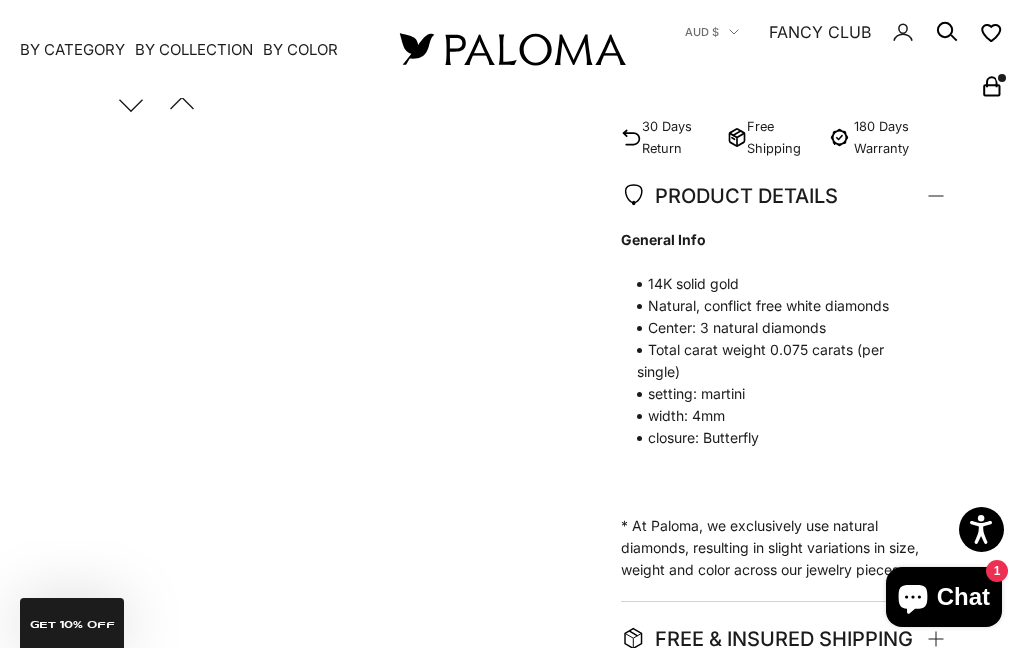 click on "PRODUCT DETAILS" 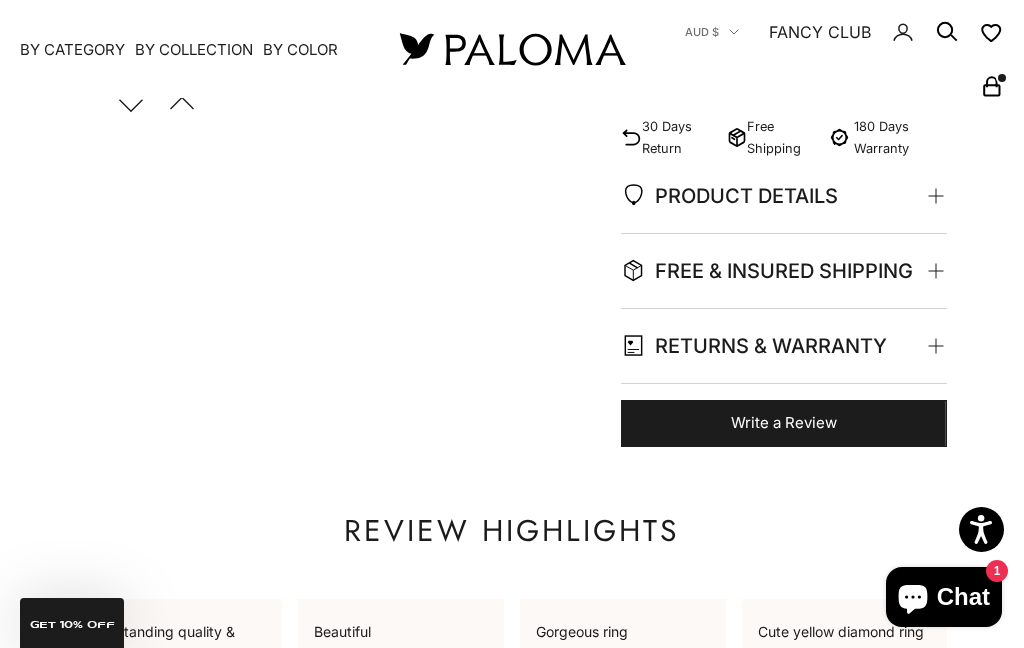 click on "PRODUCT DETAILS" 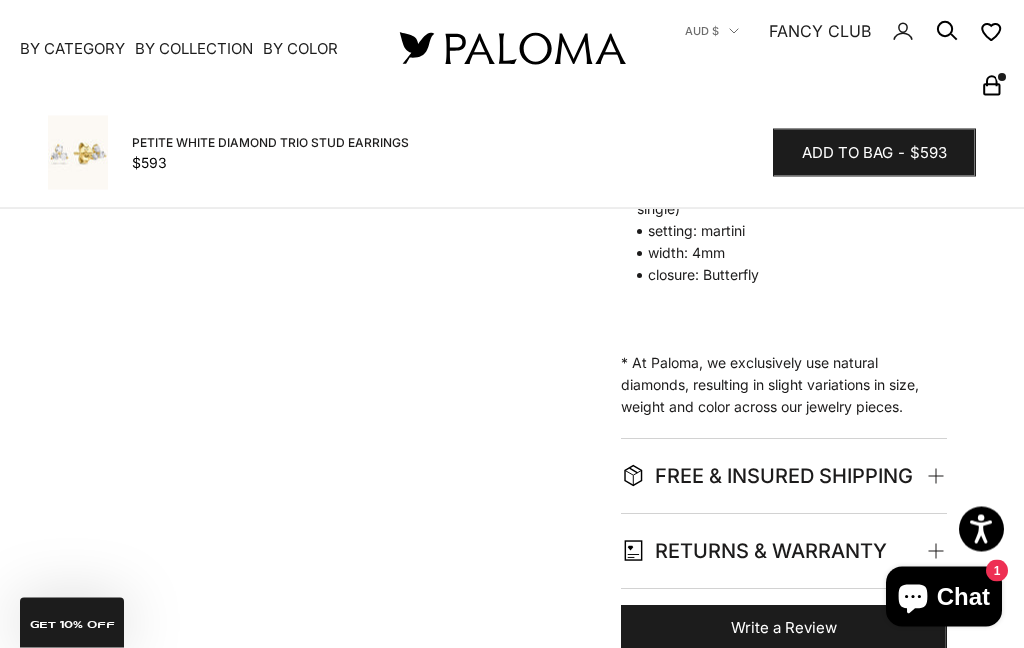 scroll, scrollTop: 962, scrollLeft: 0, axis: vertical 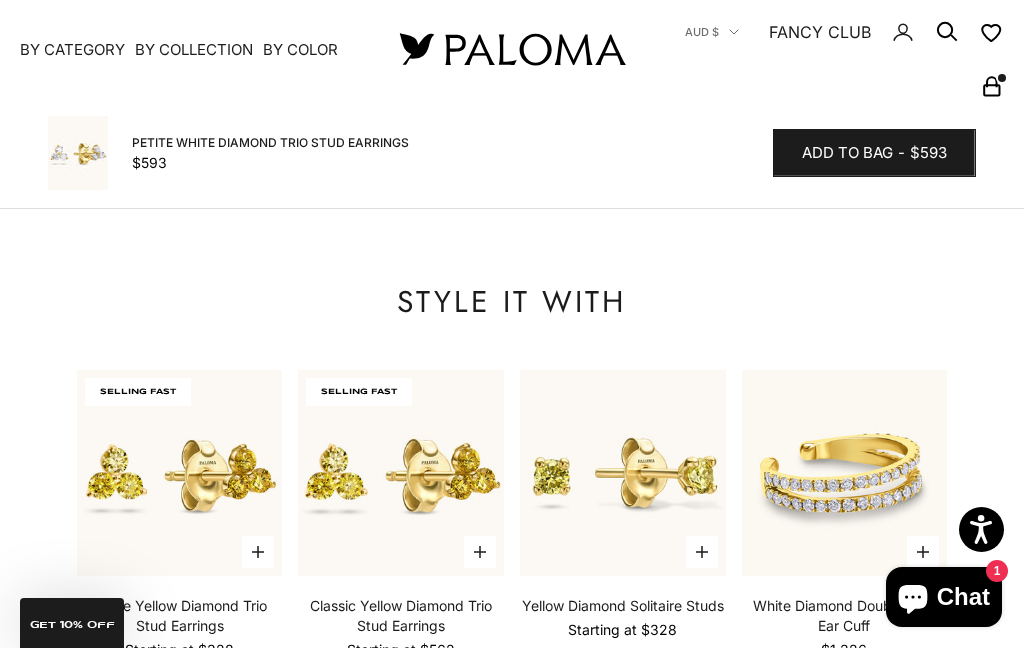 click at bounding box center (623, 473) 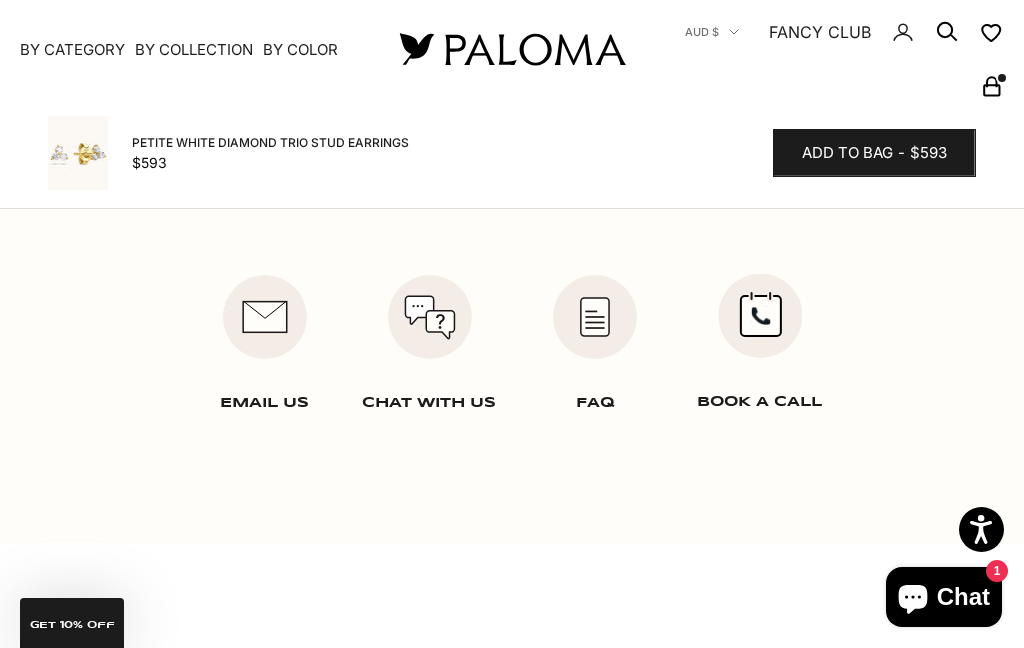 scroll, scrollTop: 3008, scrollLeft: 0, axis: vertical 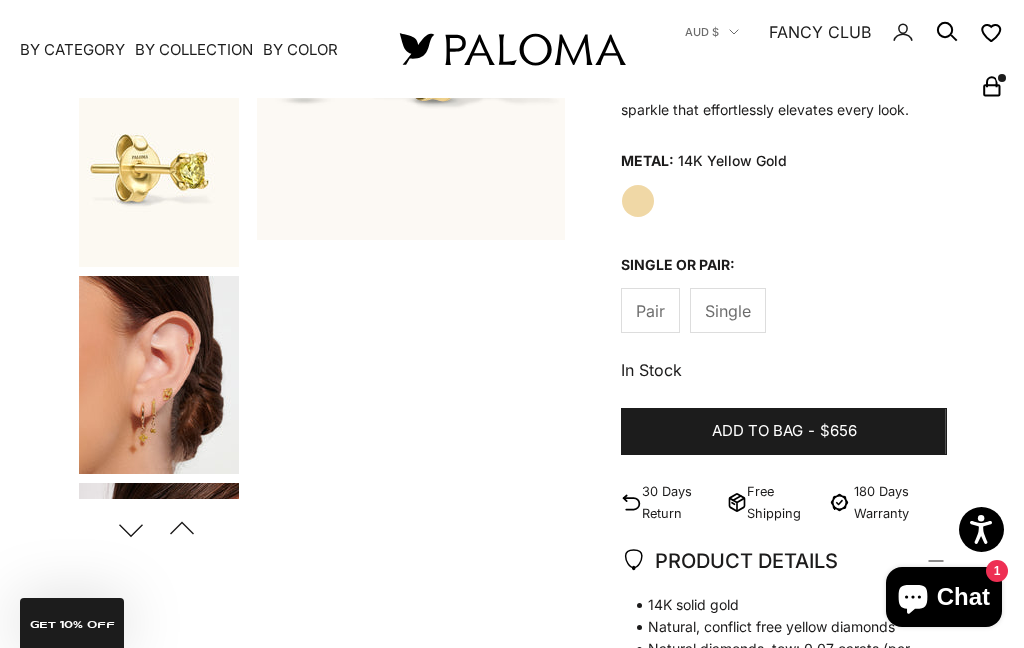 click at bounding box center [159, 375] 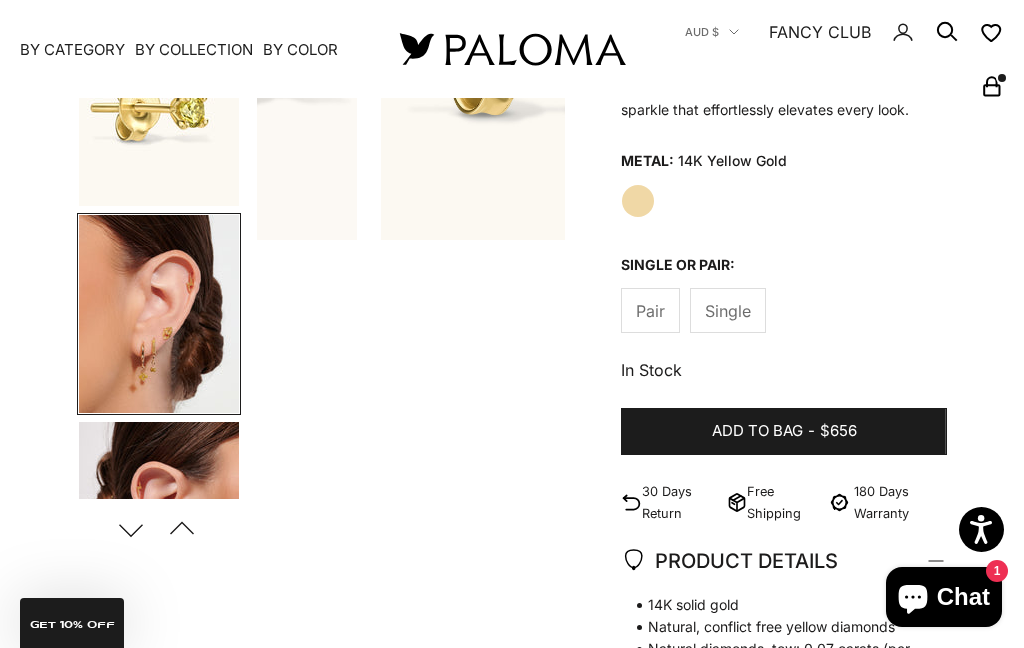 scroll, scrollTop: 168, scrollLeft: 0, axis: vertical 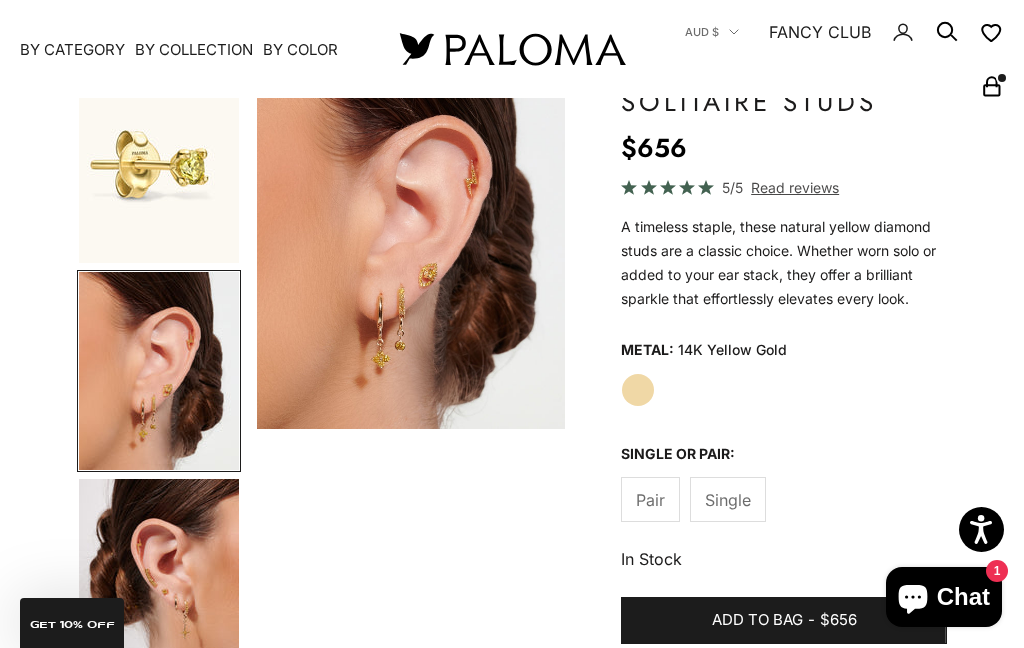 click at bounding box center [159, 578] 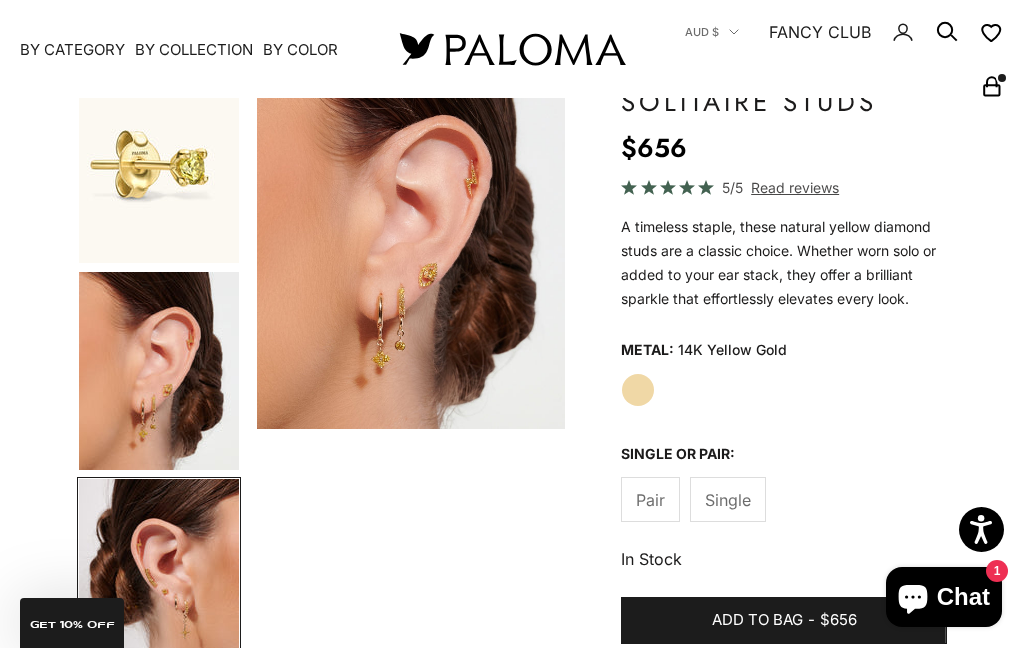 scroll, scrollTop: 371, scrollLeft: 0, axis: vertical 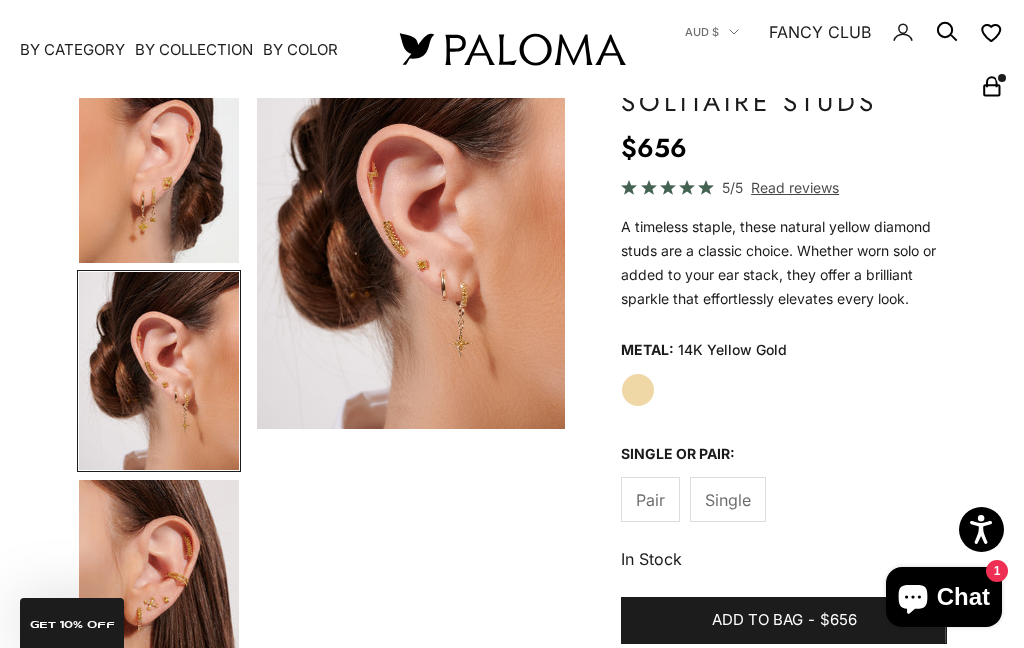 click at bounding box center (159, 579) 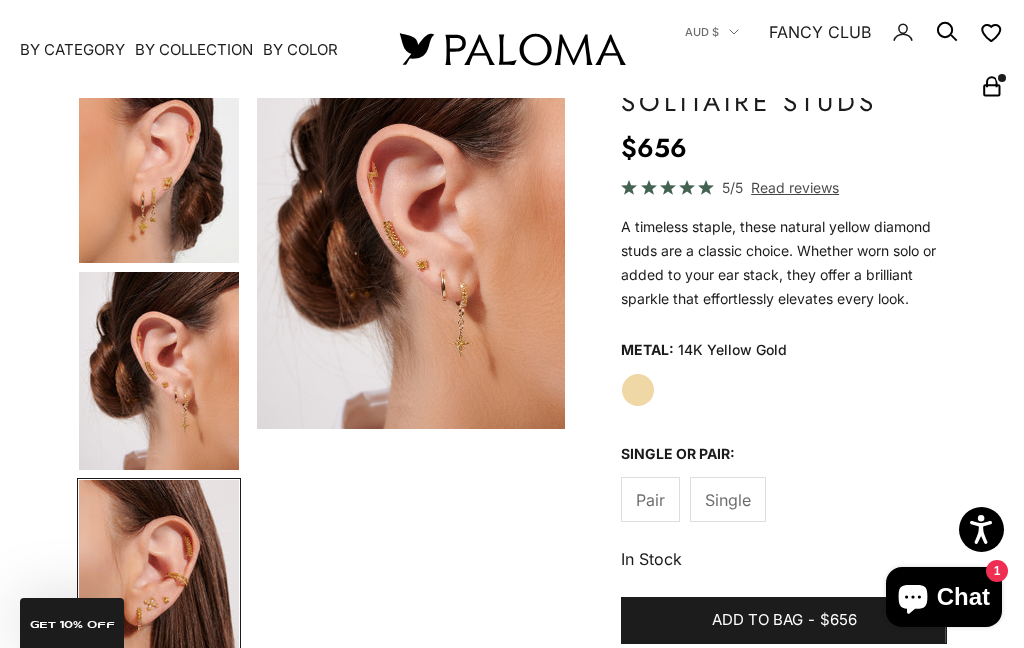 scroll, scrollTop: 576, scrollLeft: 0, axis: vertical 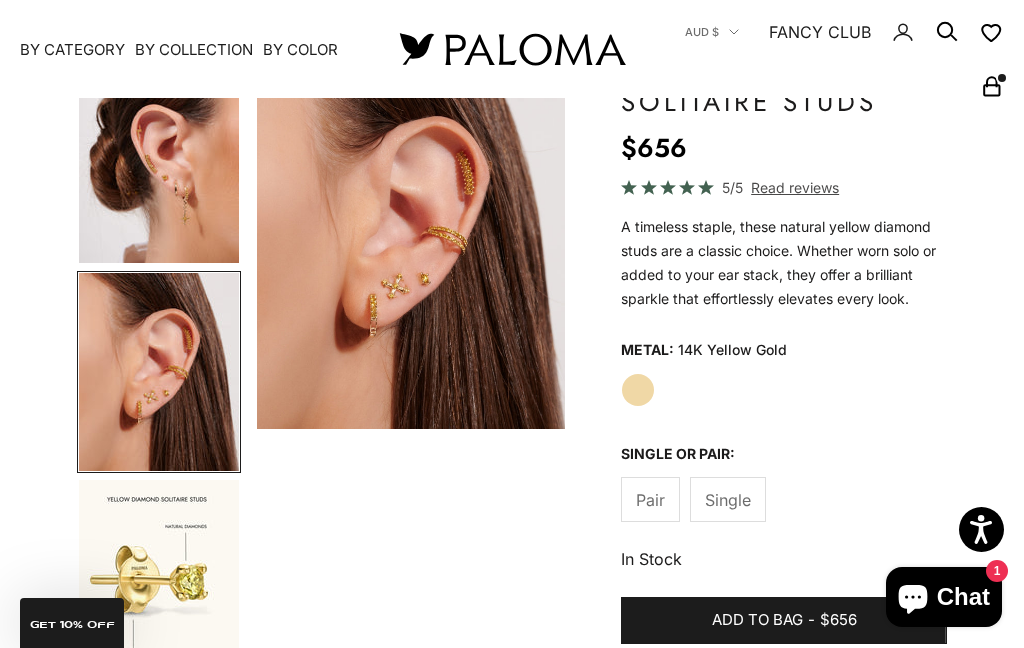 click at bounding box center (159, 579) 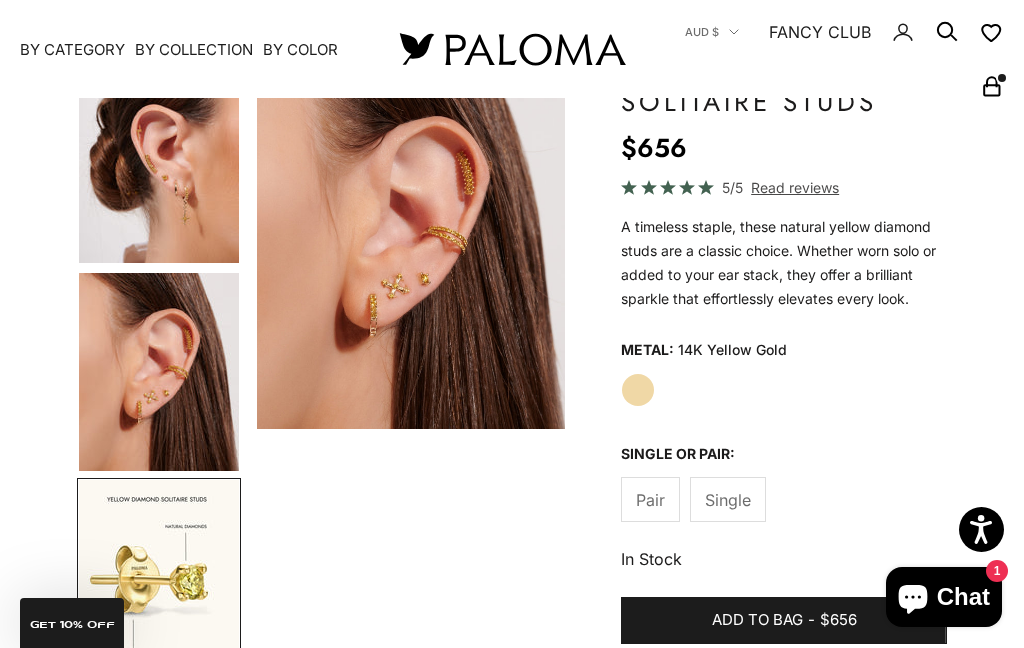 scroll, scrollTop: 779, scrollLeft: 0, axis: vertical 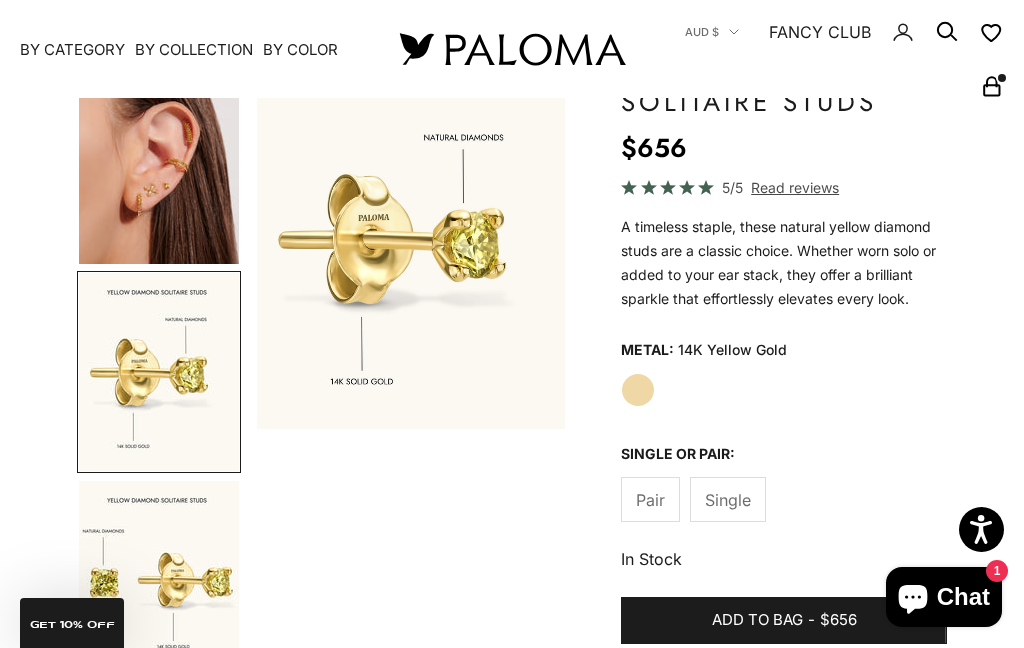 click at bounding box center [159, 580] 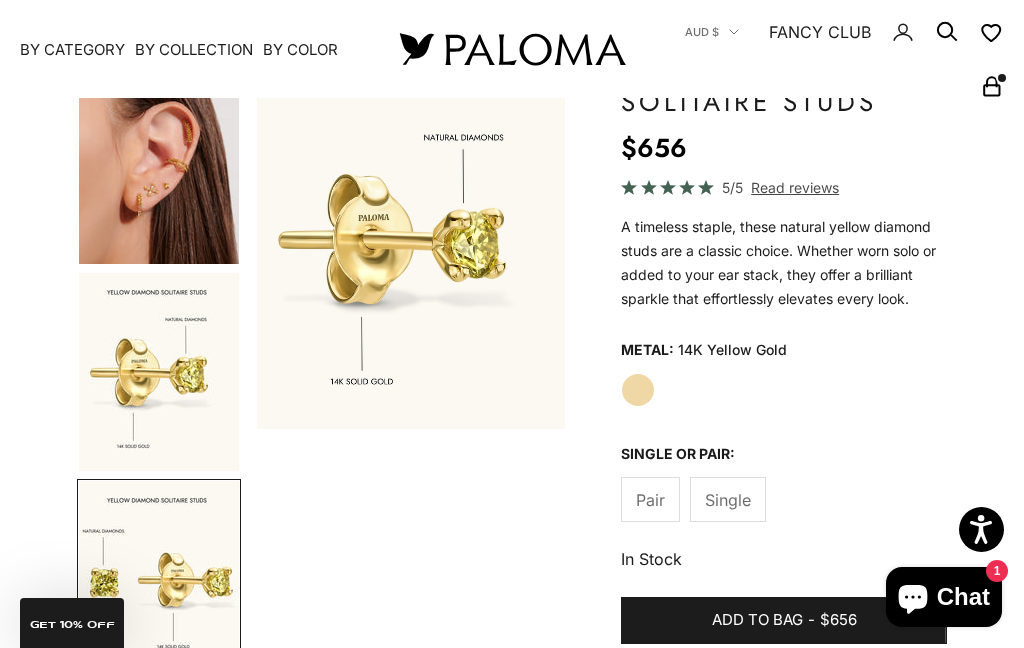 scroll, scrollTop: 995, scrollLeft: 0, axis: vertical 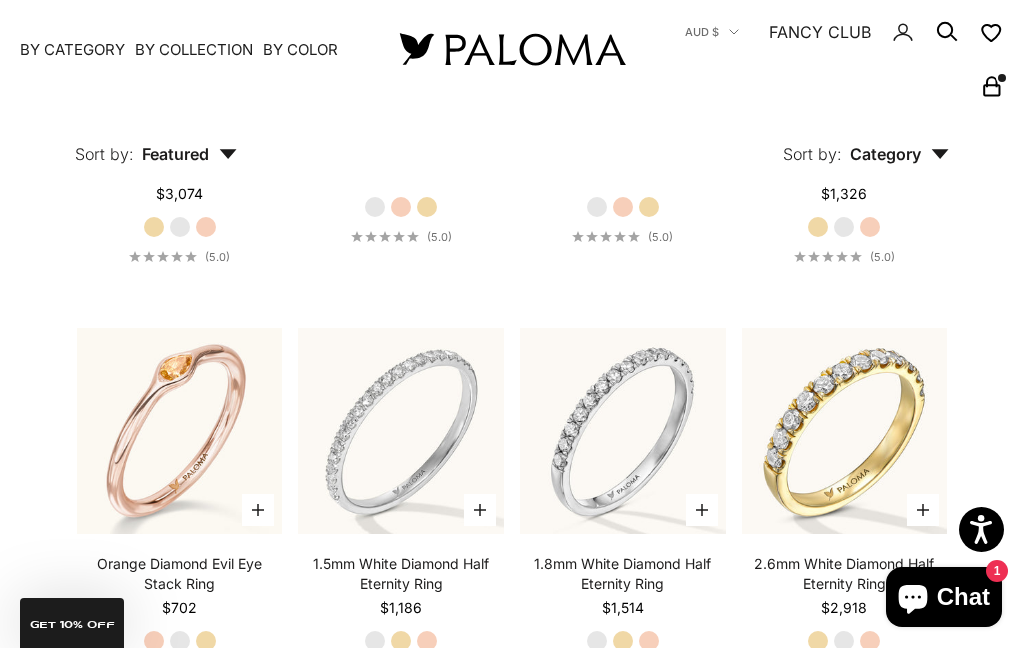 click at bounding box center (844, 431) 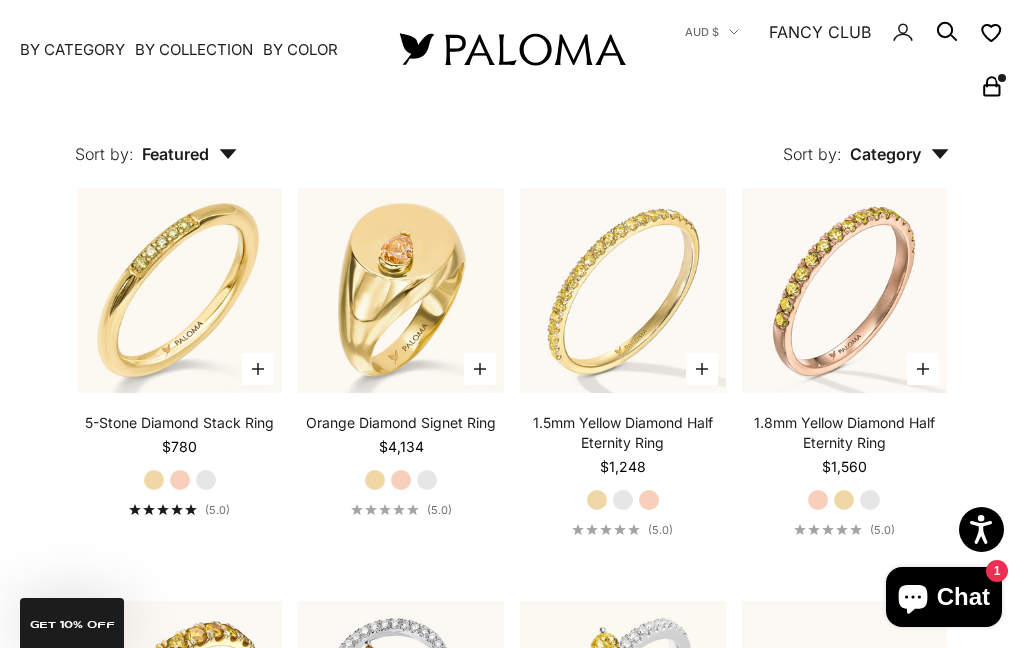 scroll, scrollTop: 4055, scrollLeft: 0, axis: vertical 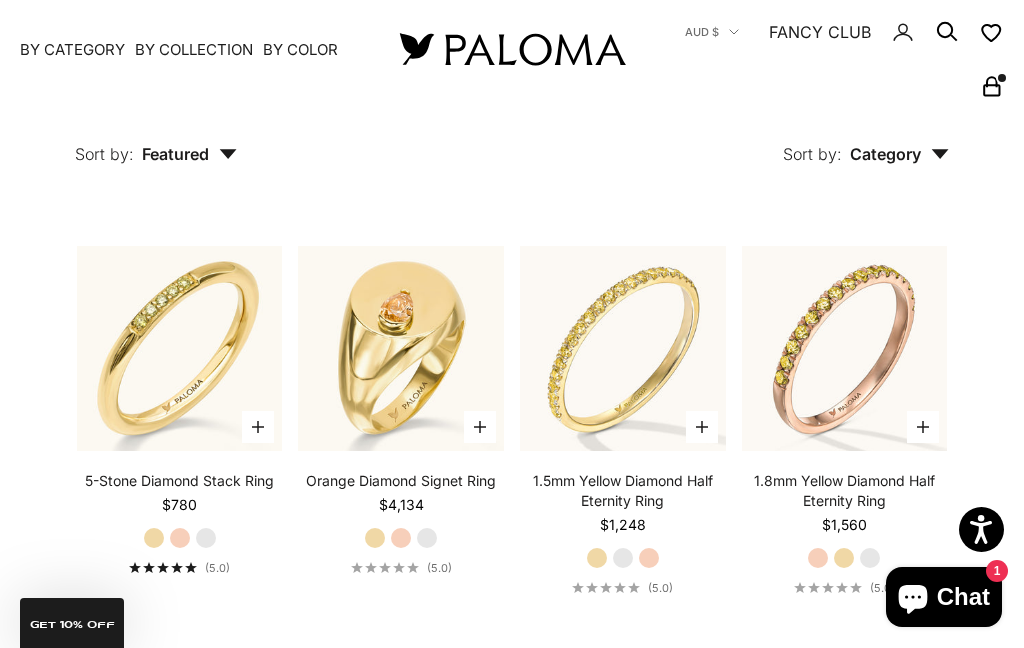 click at bounding box center [623, 348] 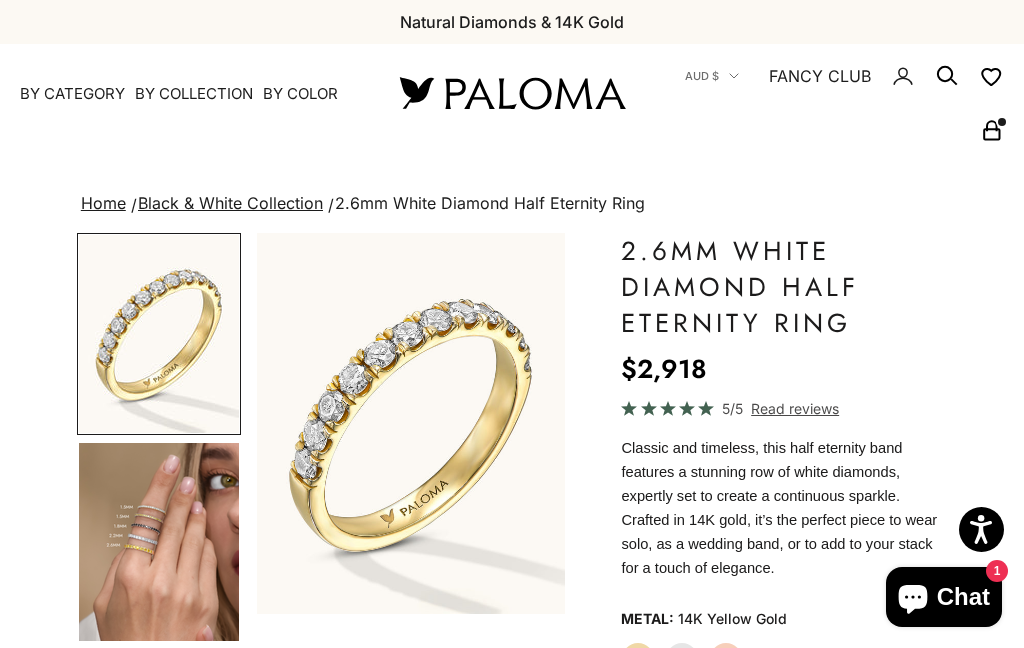 scroll, scrollTop: 0, scrollLeft: 0, axis: both 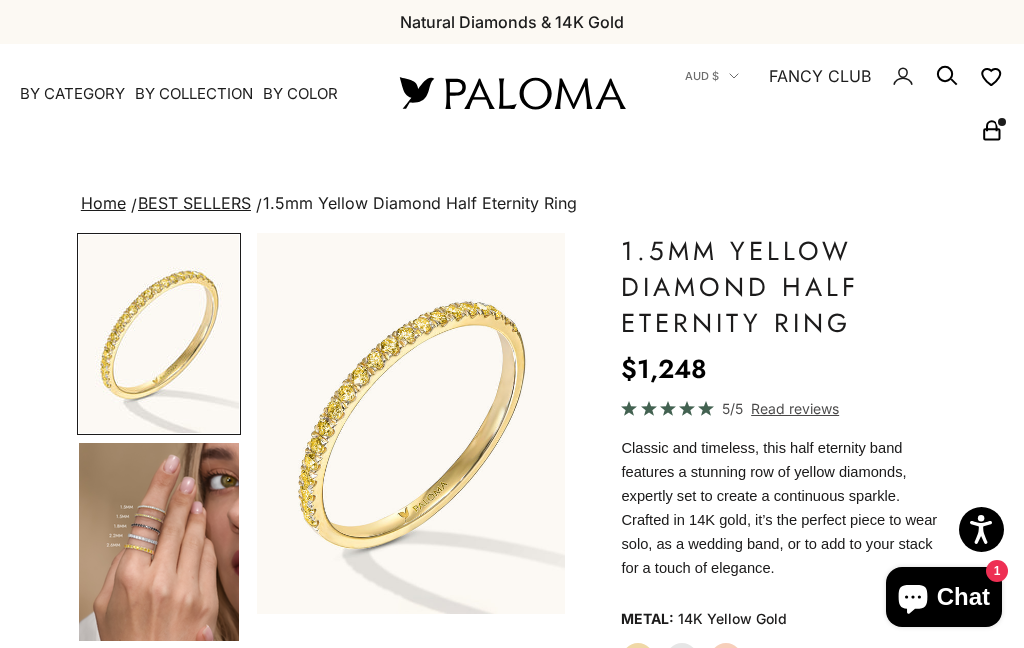 click at bounding box center (159, 542) 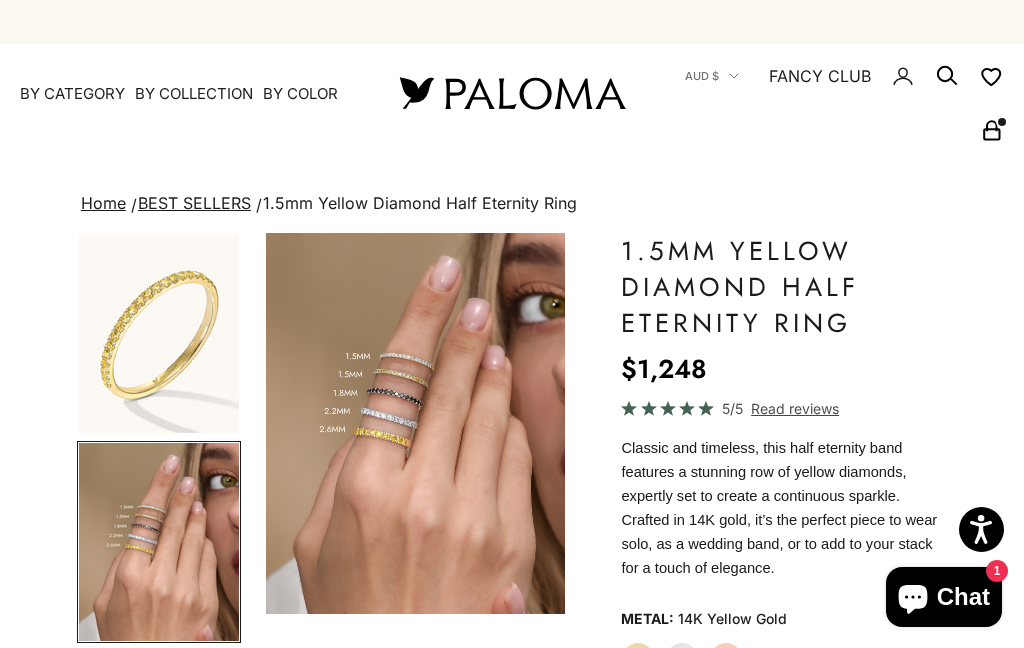 scroll, scrollTop: 0, scrollLeft: 333, axis: horizontal 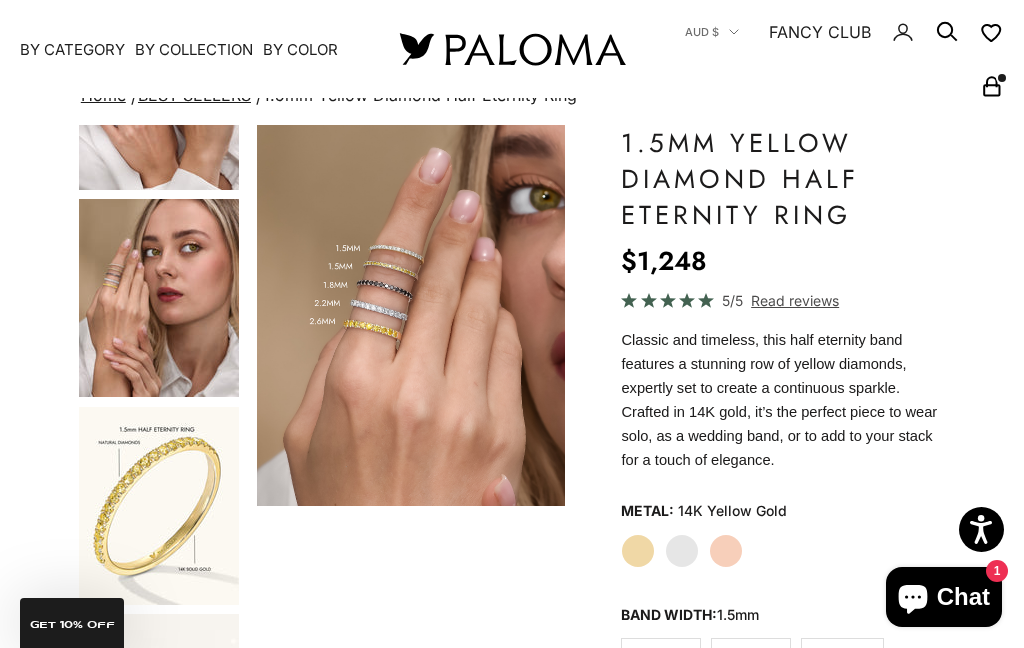 click on "White Gold" 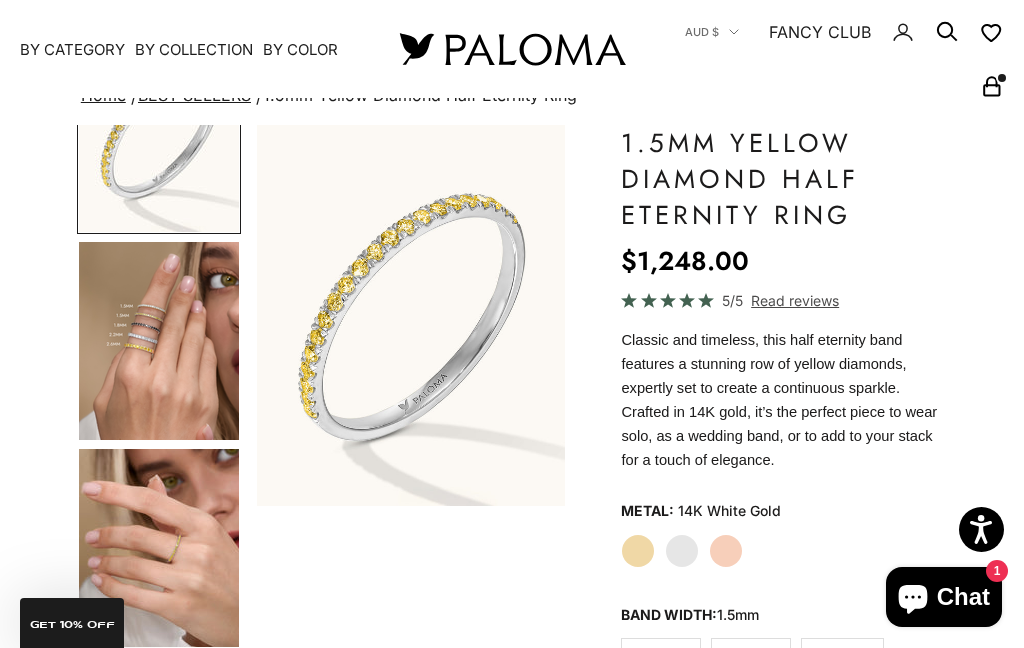 scroll, scrollTop: 0, scrollLeft: 0, axis: both 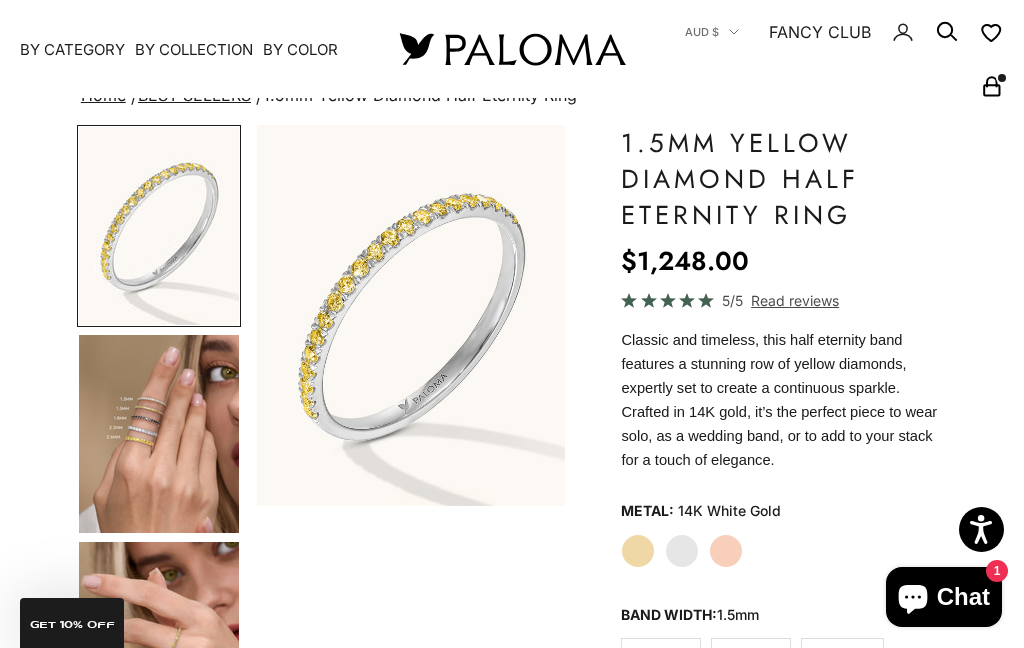 click on "Yellow Gold" 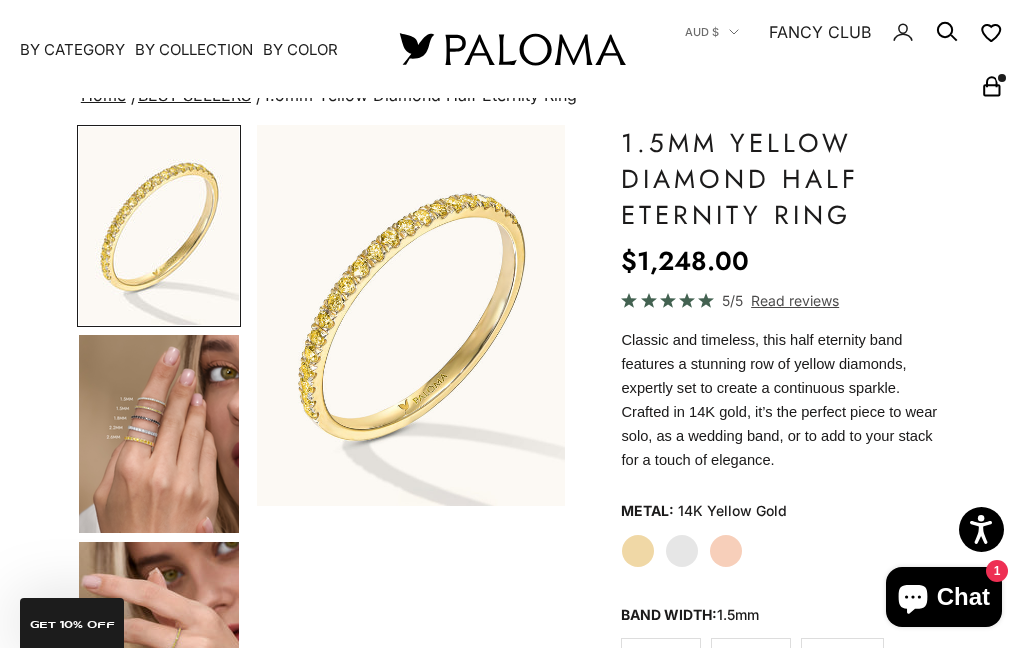click on "Rose Gold" 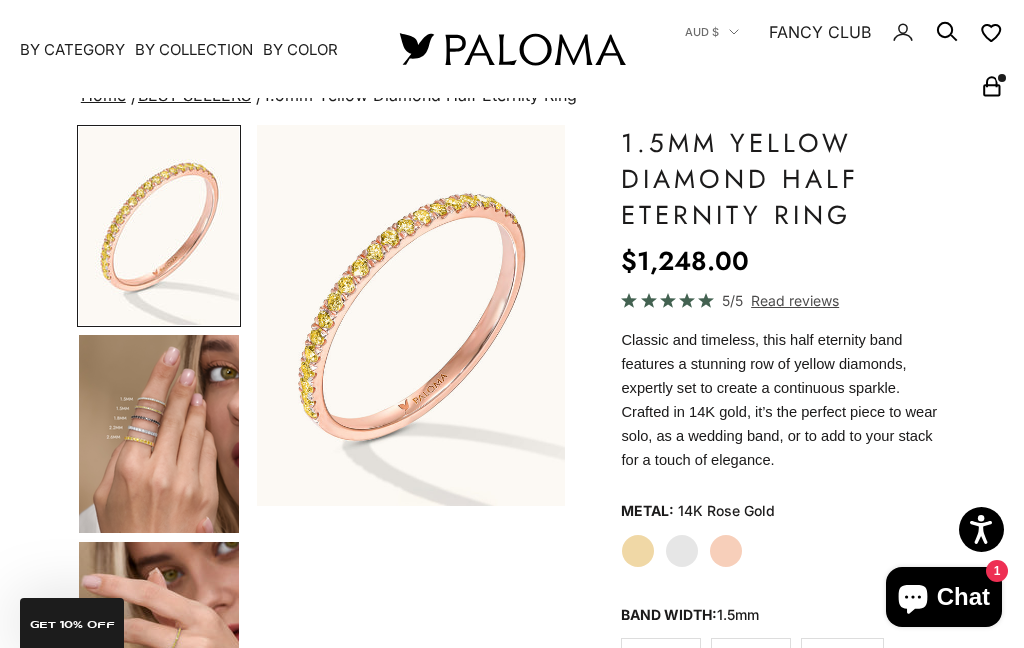 click on "White Gold" 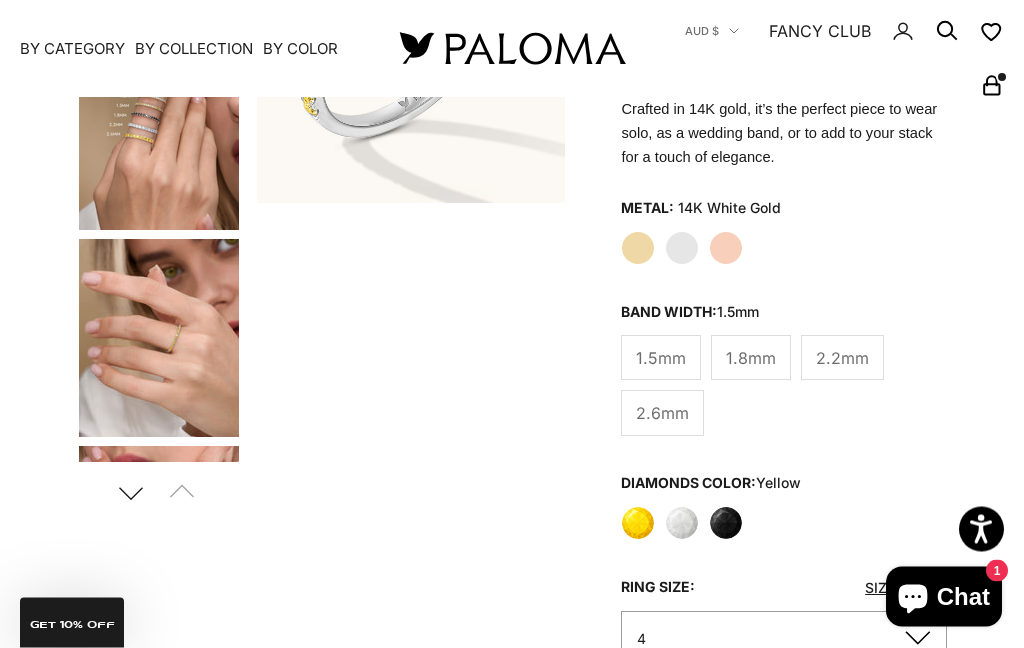 scroll, scrollTop: 483, scrollLeft: 0, axis: vertical 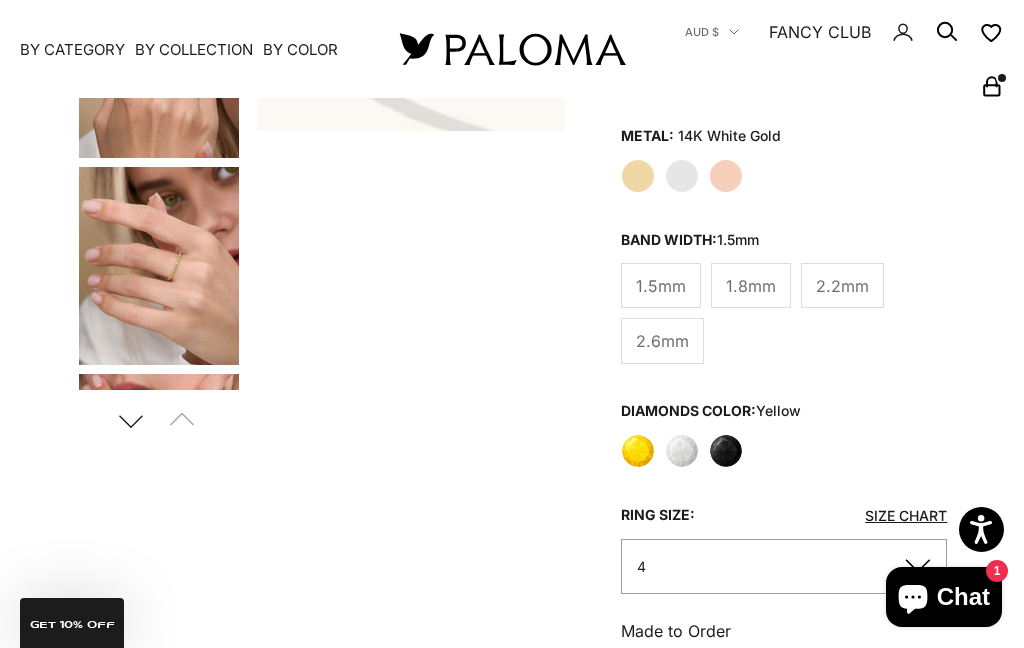 click on "4" 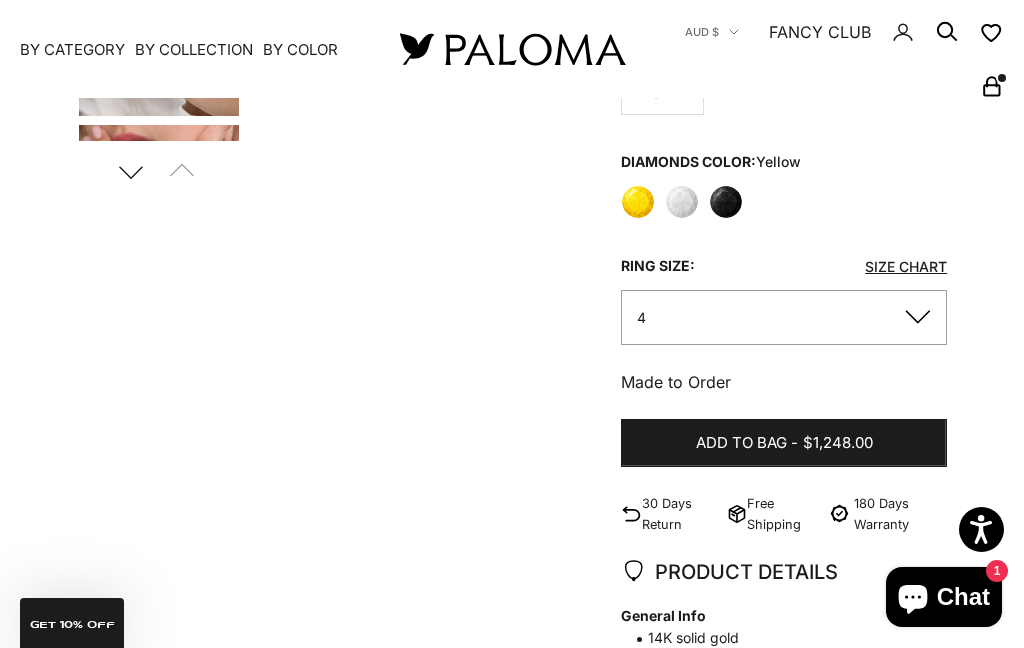 scroll, scrollTop: 740, scrollLeft: 0, axis: vertical 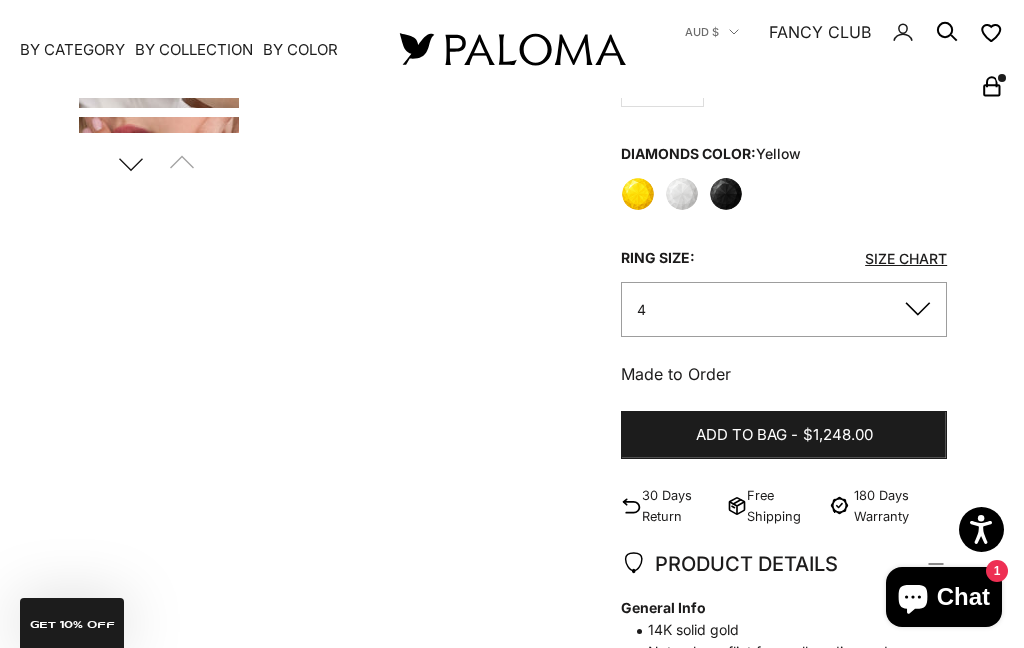 click on "4" 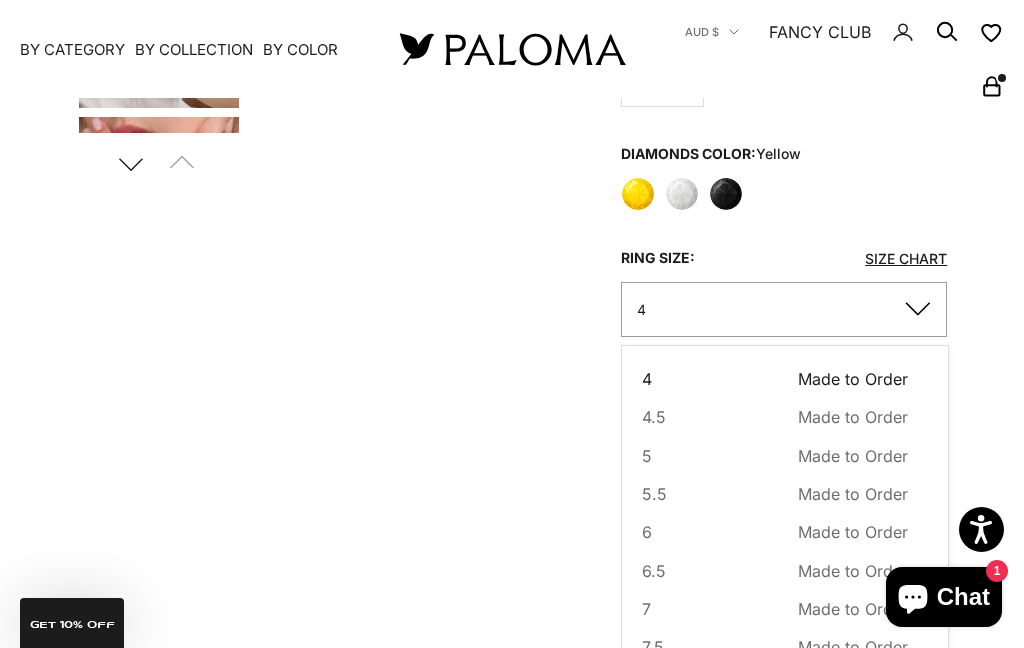 click on "7.5" at bounding box center (653, 647) 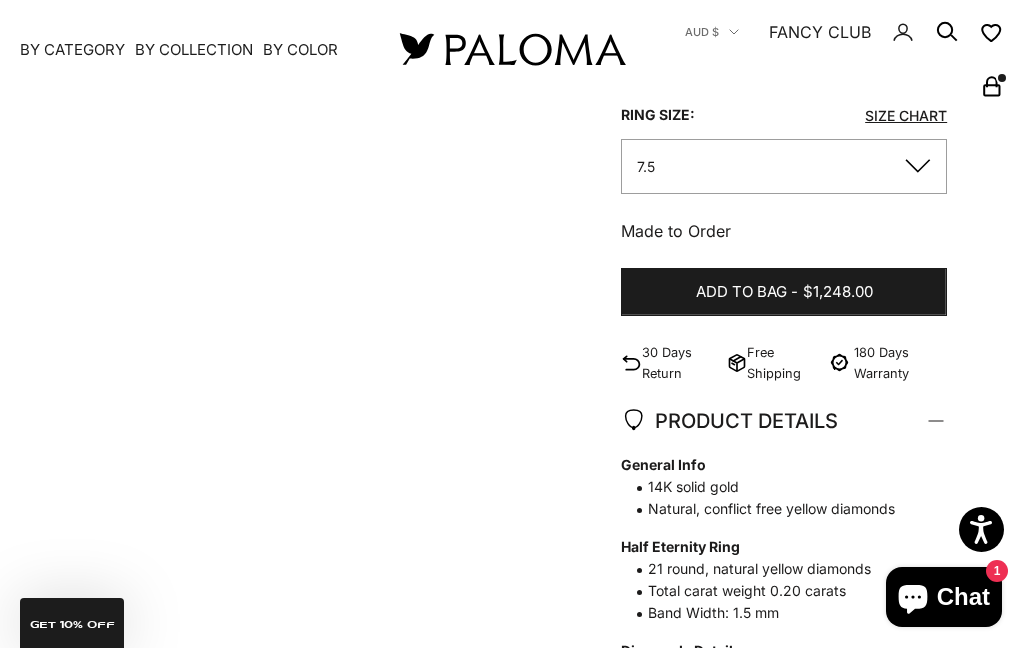 scroll, scrollTop: 827, scrollLeft: 0, axis: vertical 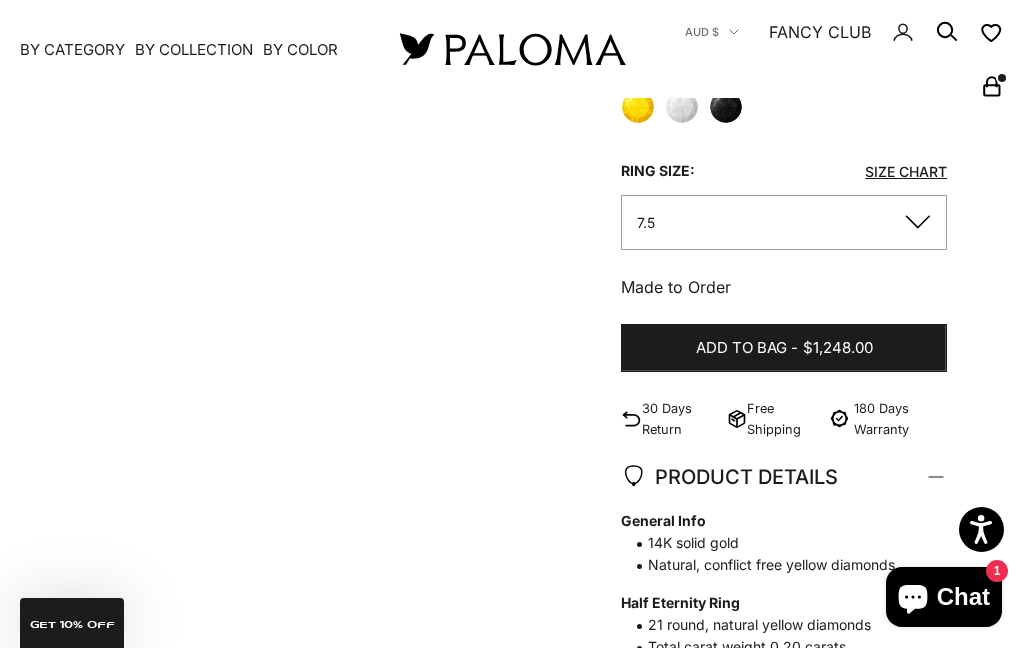 click on "Add to bag" at bounding box center [741, 348] 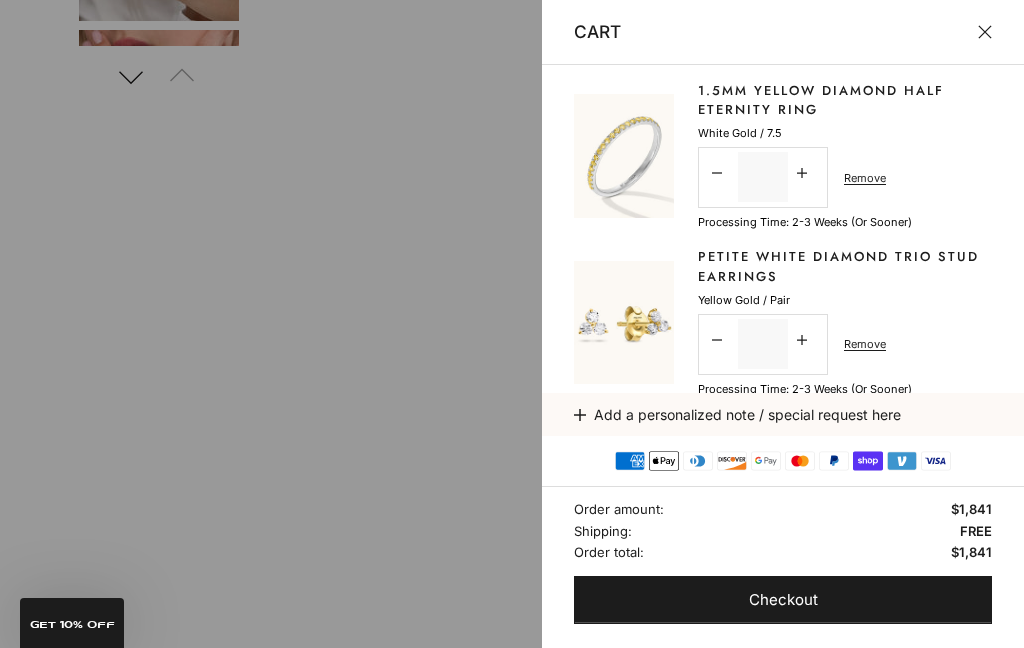 click on "Petite White Diamond Trio Stud Earrings" at bounding box center (845, 266) 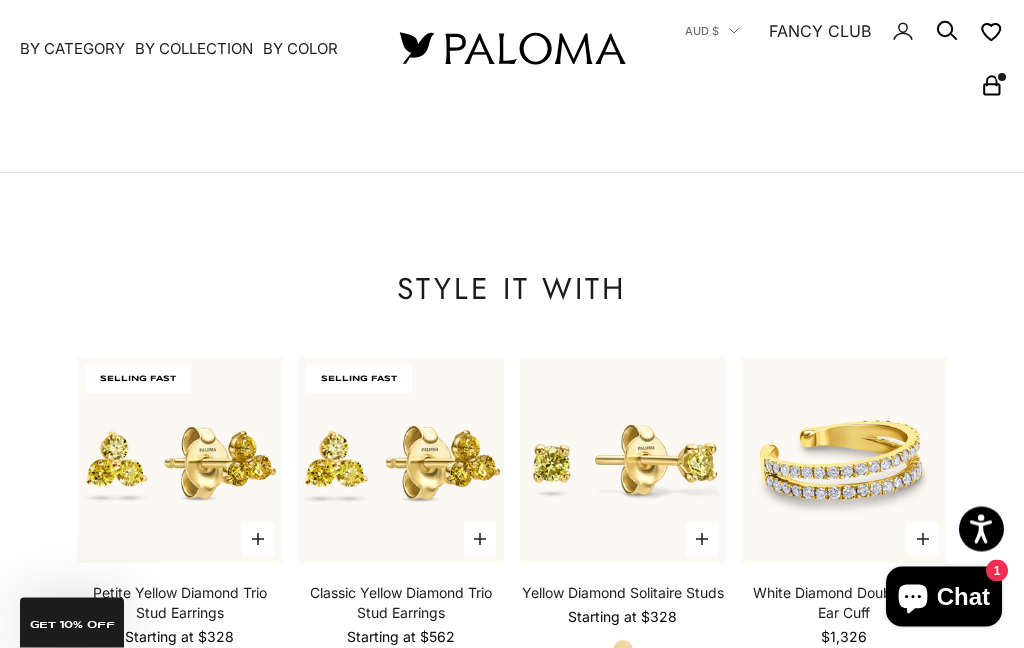 scroll, scrollTop: 2150, scrollLeft: 0, axis: vertical 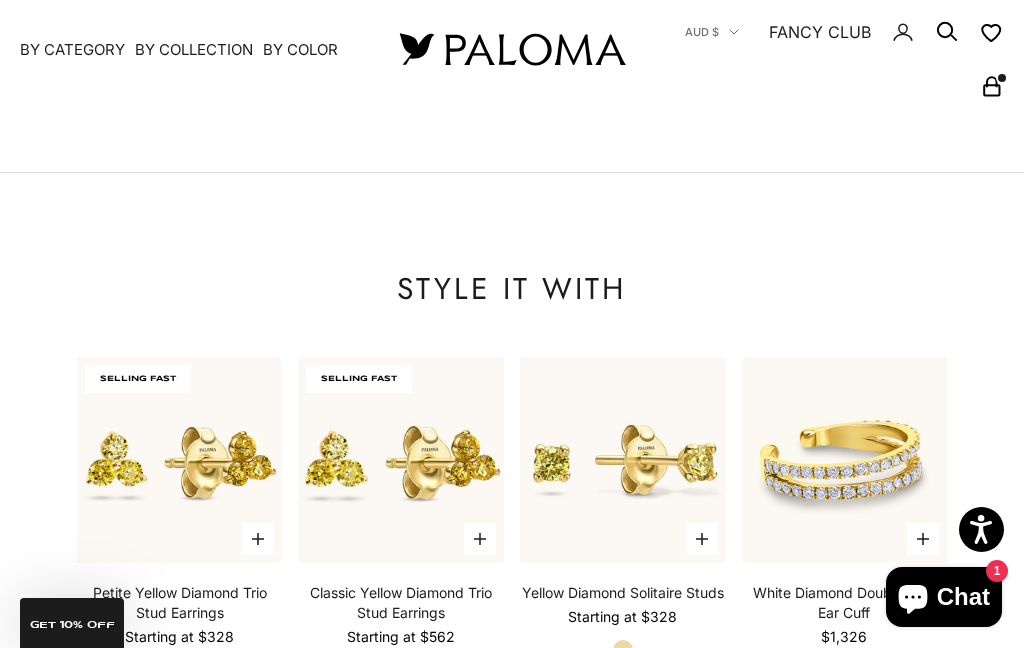 click at bounding box center (180, 460) 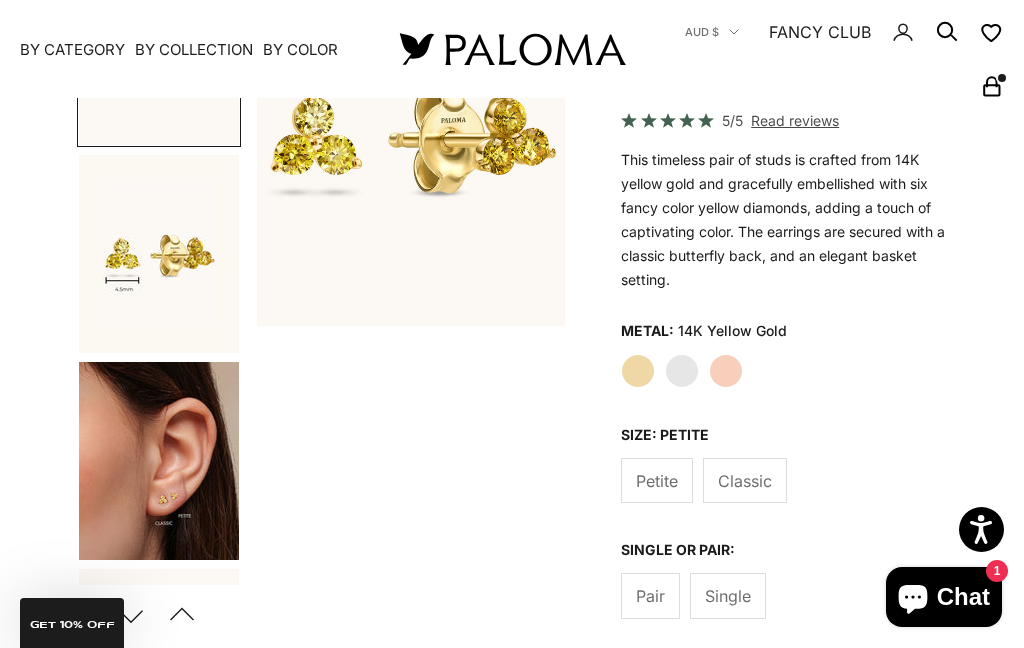 scroll, scrollTop: 324, scrollLeft: 0, axis: vertical 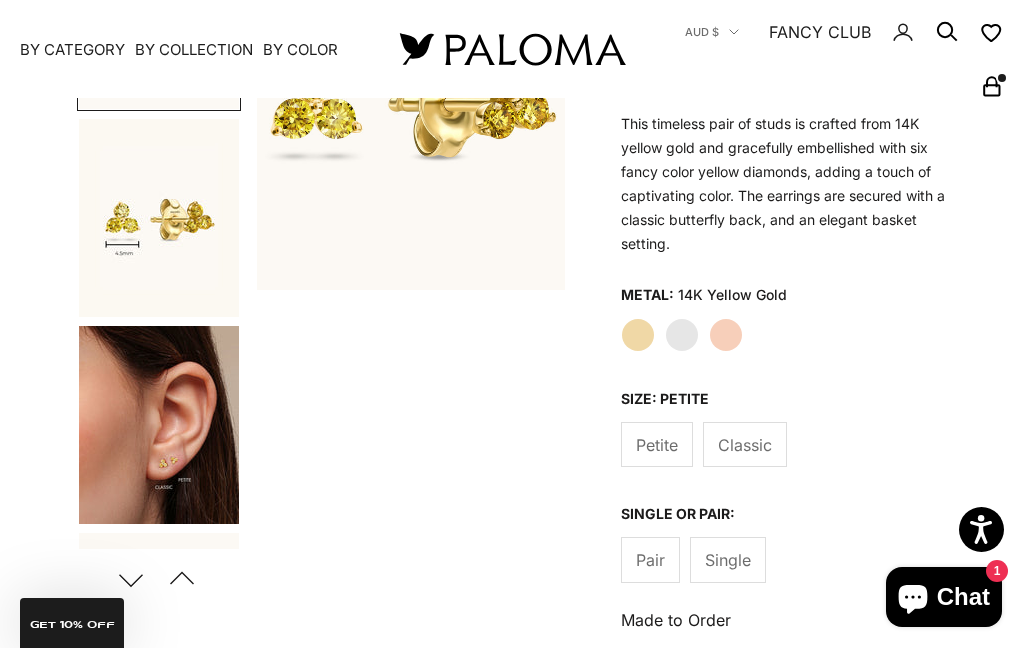 click on "Classic" 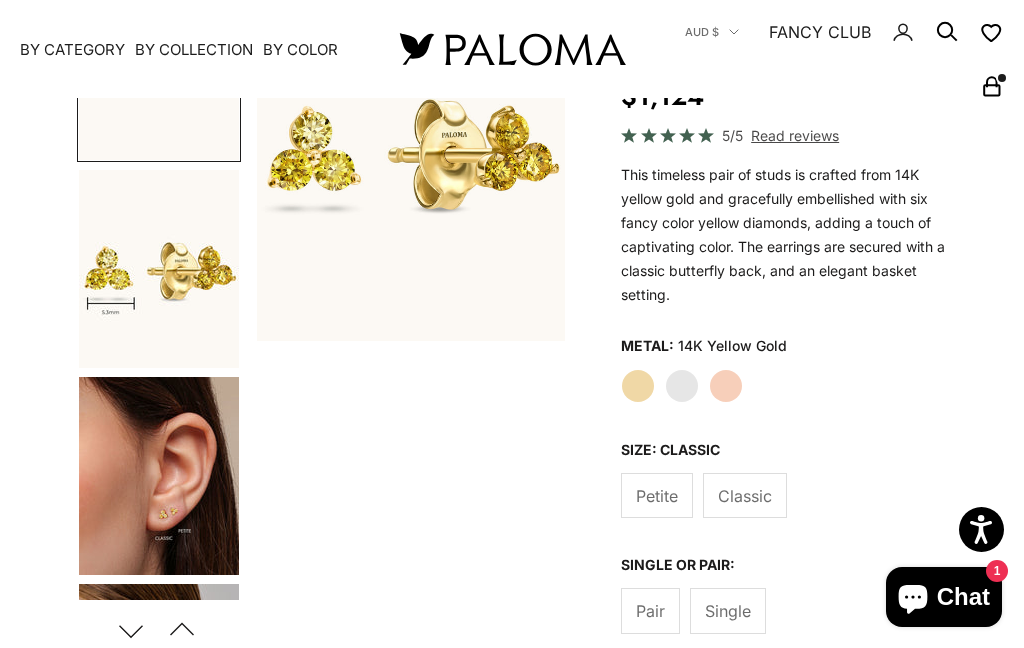 scroll, scrollTop: 468, scrollLeft: 0, axis: vertical 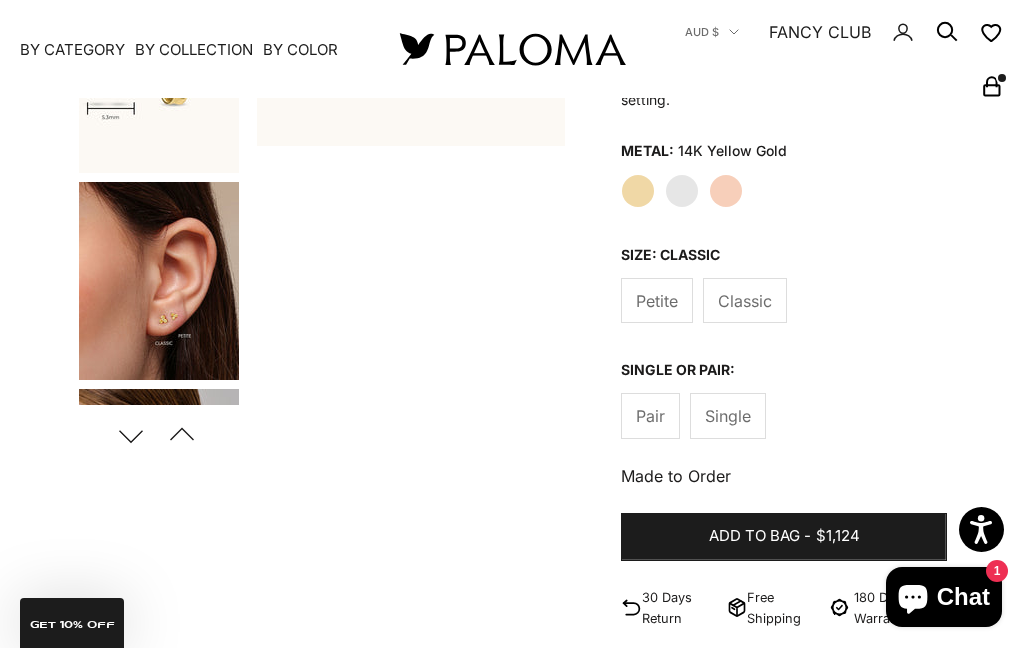 click at bounding box center [159, 281] 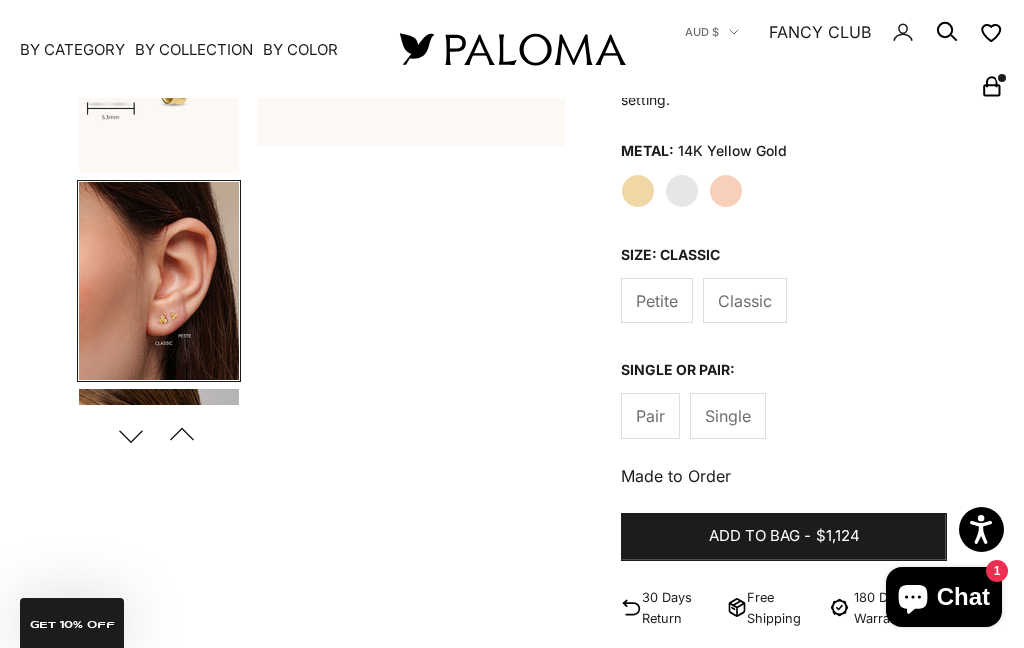 scroll, scrollTop: 186, scrollLeft: 0, axis: vertical 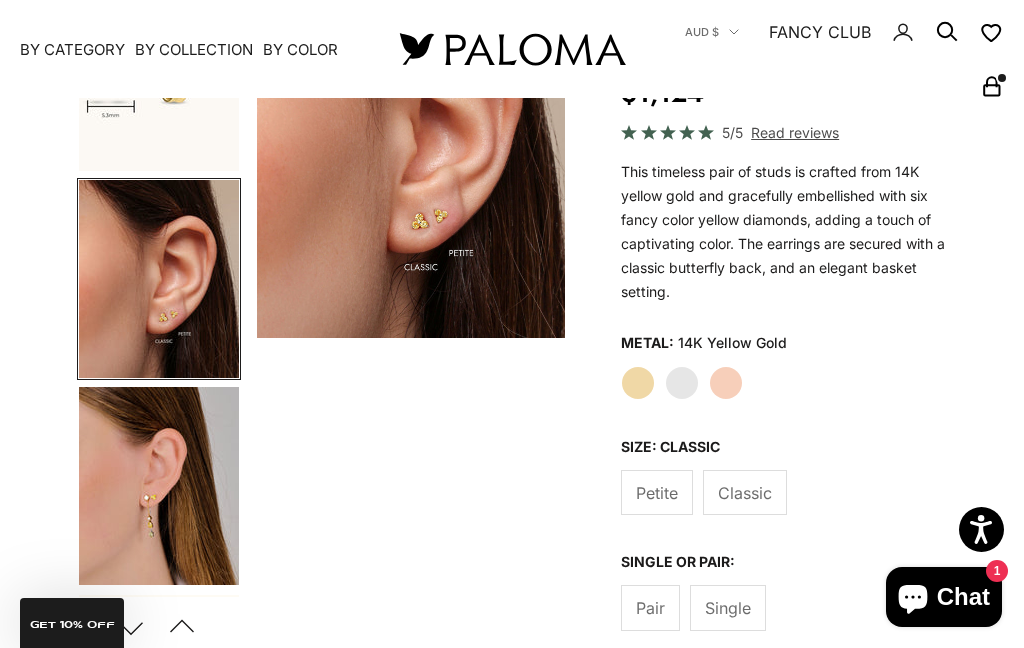 click on "Petite" 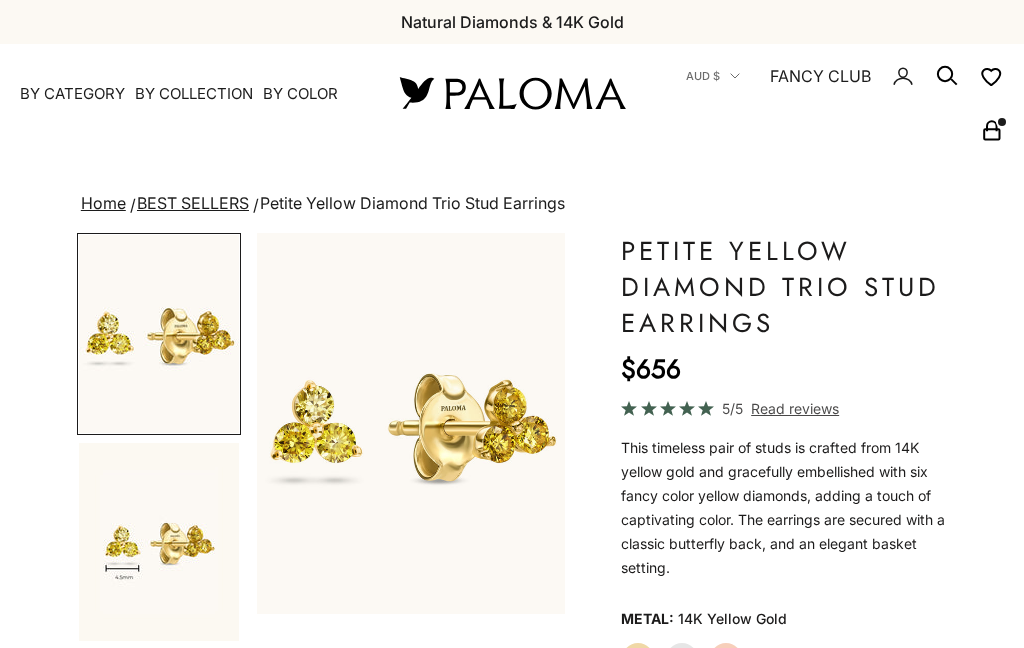 scroll, scrollTop: 0, scrollLeft: 0, axis: both 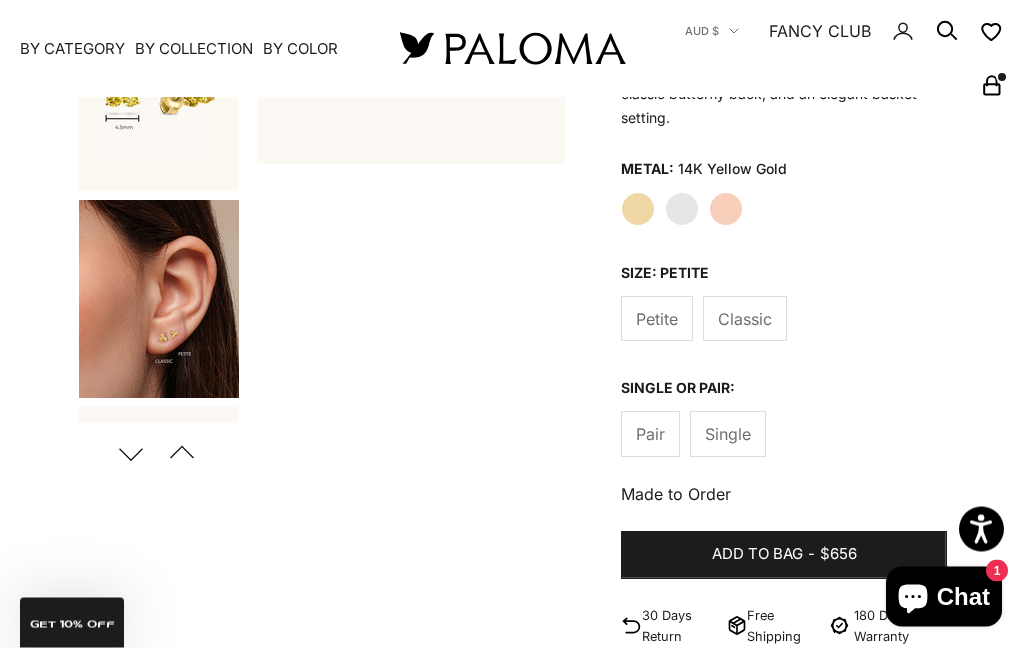 click on "White Gold" 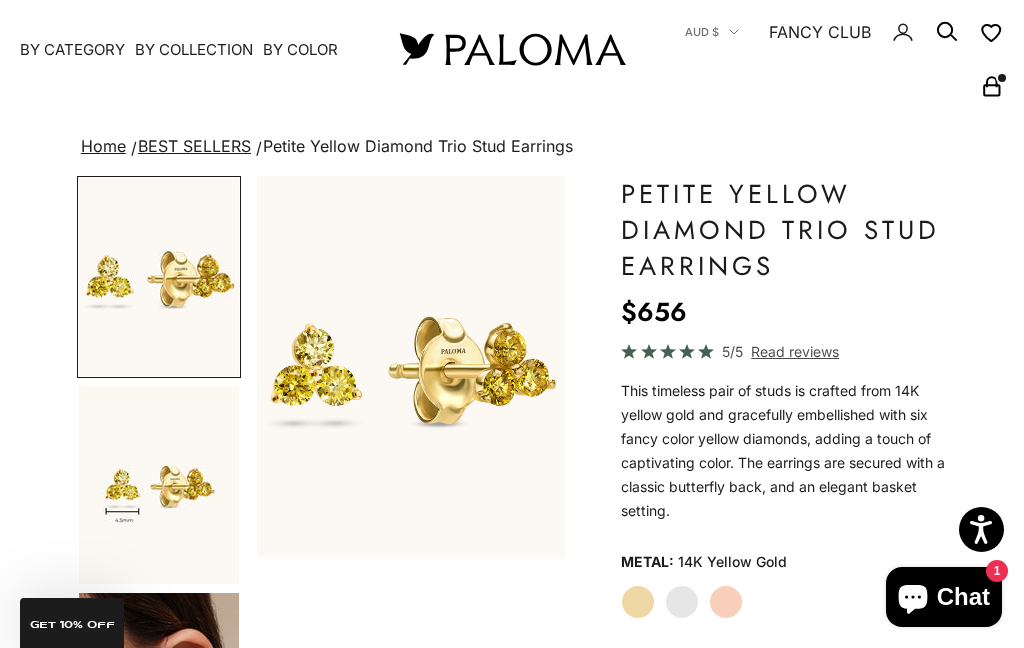 scroll, scrollTop: 56, scrollLeft: 0, axis: vertical 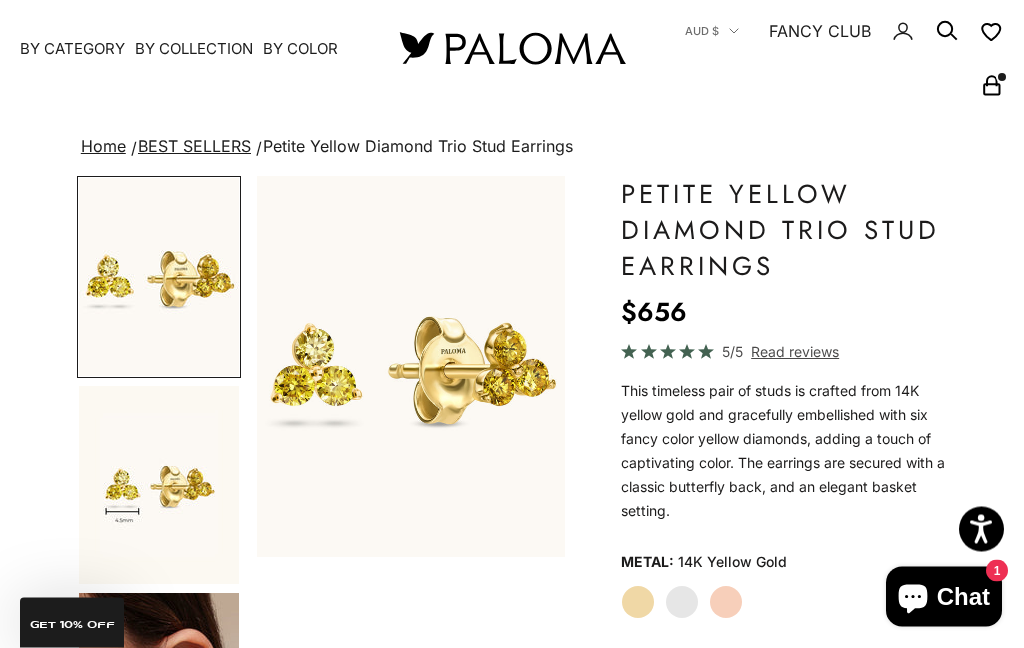 click on "Metal: 14K Yellow Gold
Yellow Gold
White Gold
Rose Gold" 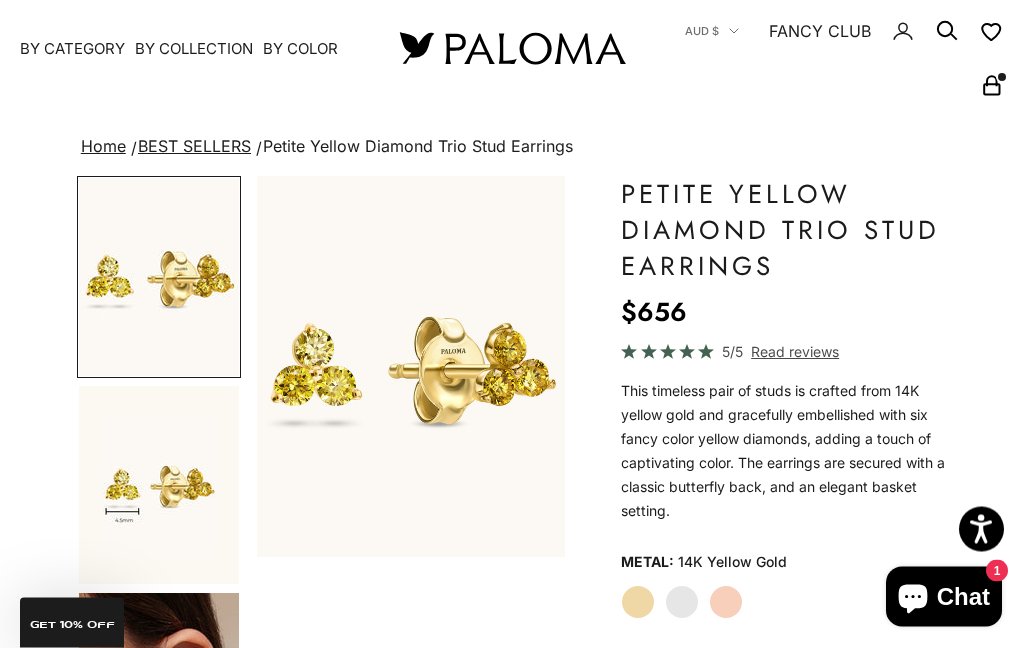 scroll, scrollTop: 57, scrollLeft: 0, axis: vertical 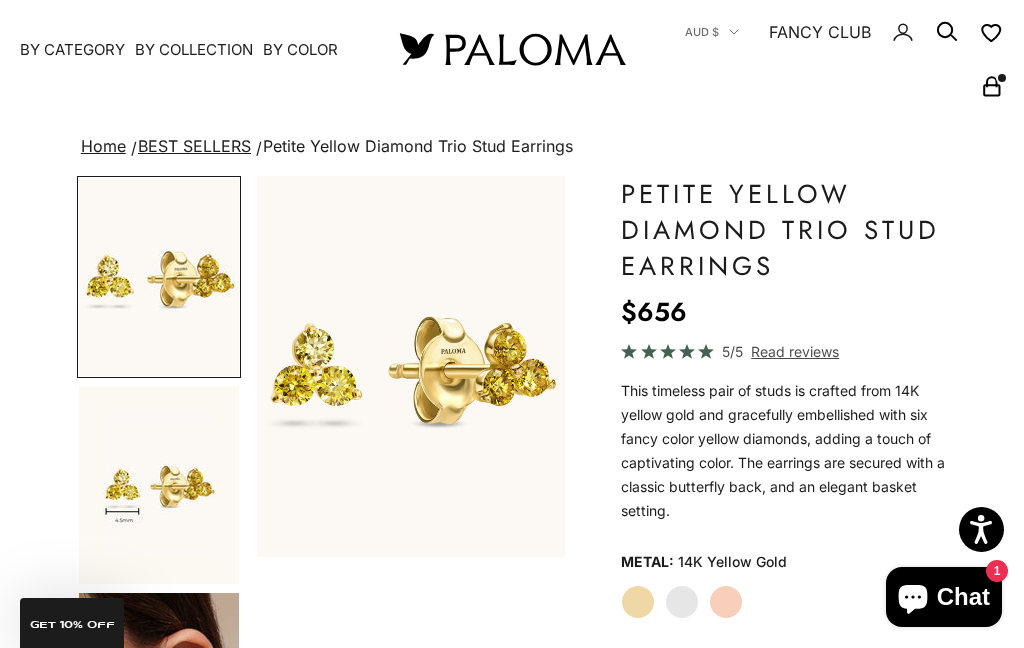 click on "Rose Gold" 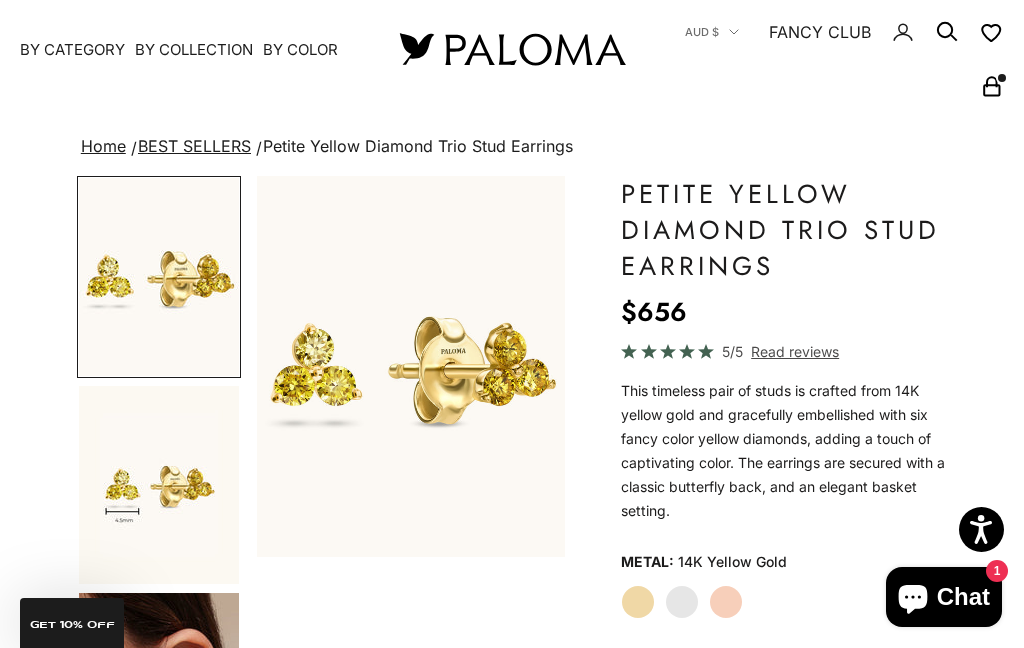 click on "Yellow Gold
White Gold
Rose Gold" 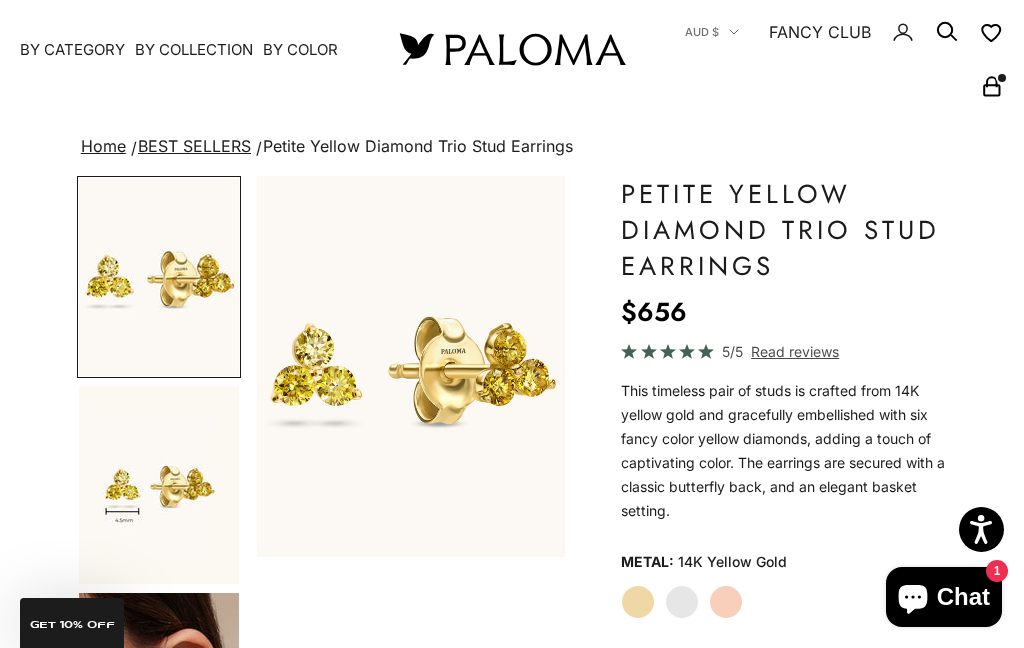 click on "White Gold" 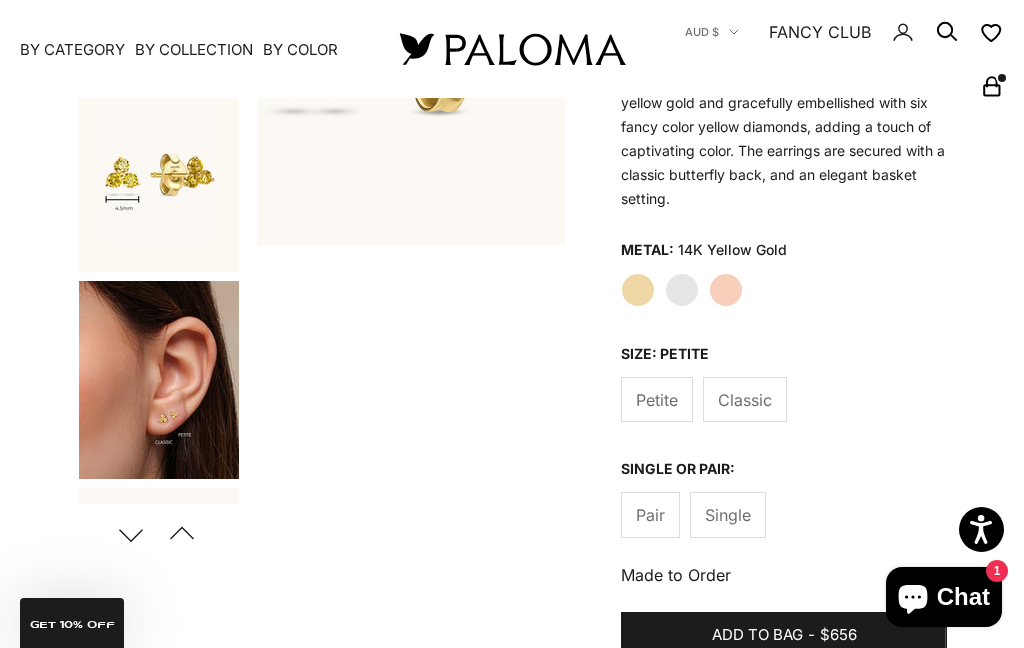 scroll, scrollTop: 353, scrollLeft: 0, axis: vertical 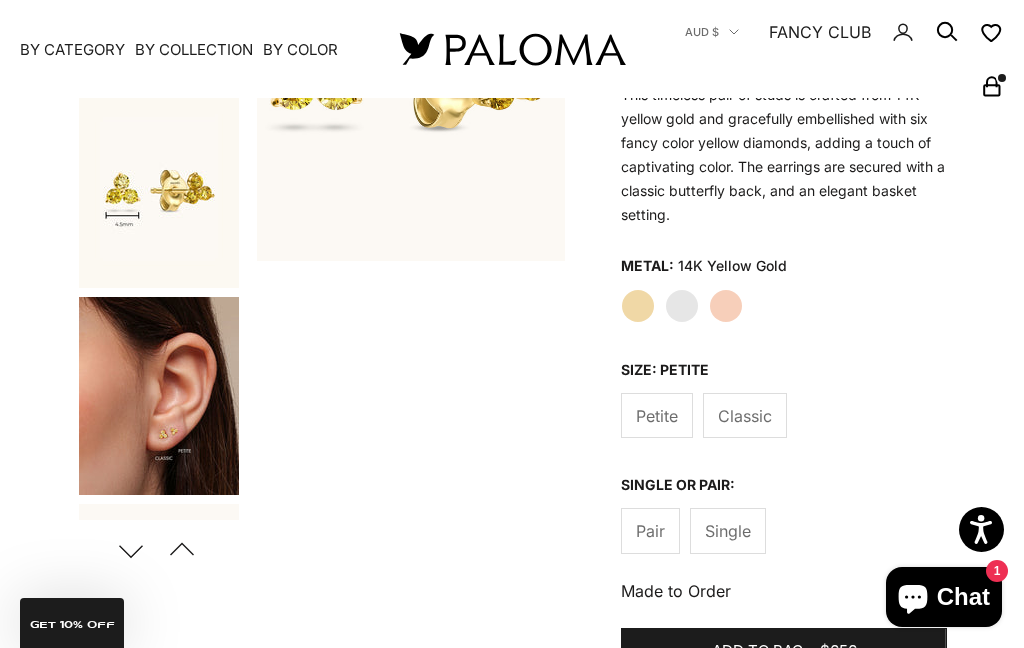 click on "Rose Gold" 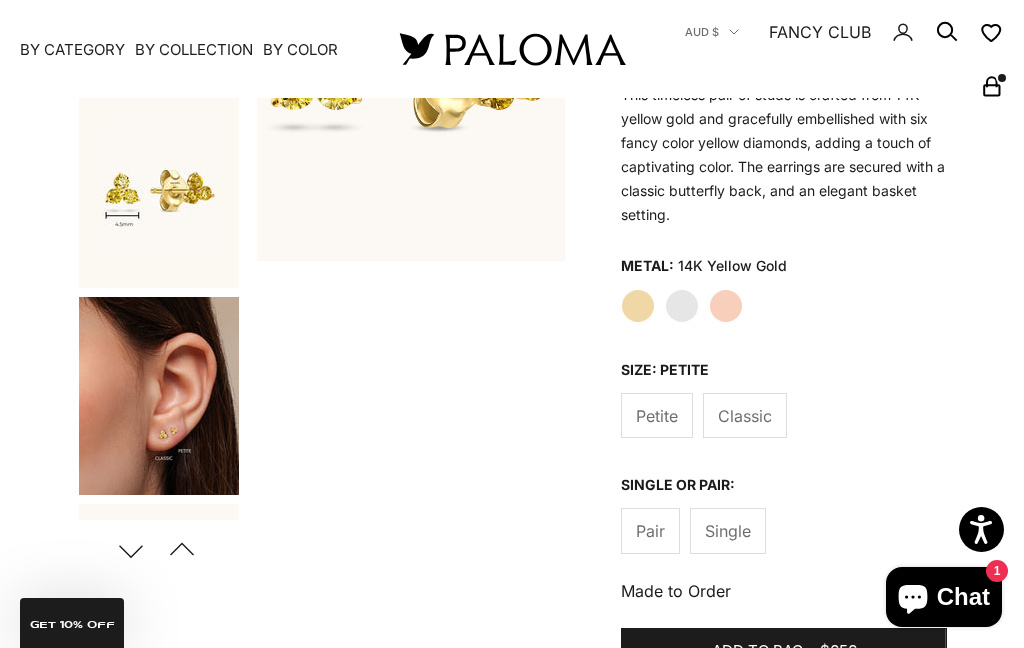 click on "Yellow Gold" 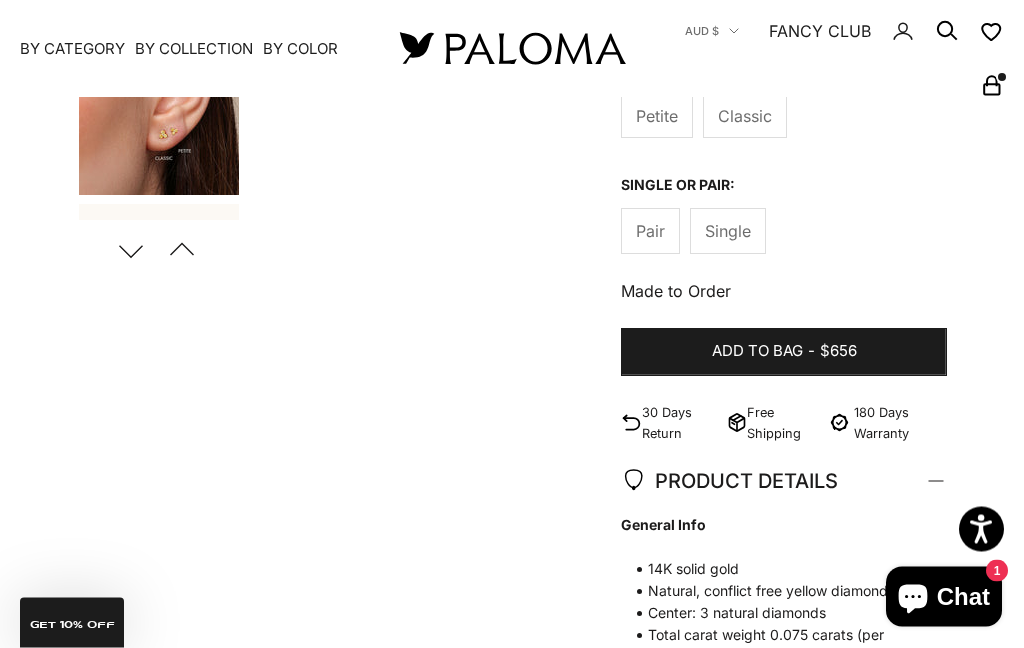 scroll, scrollTop: 694, scrollLeft: 0, axis: vertical 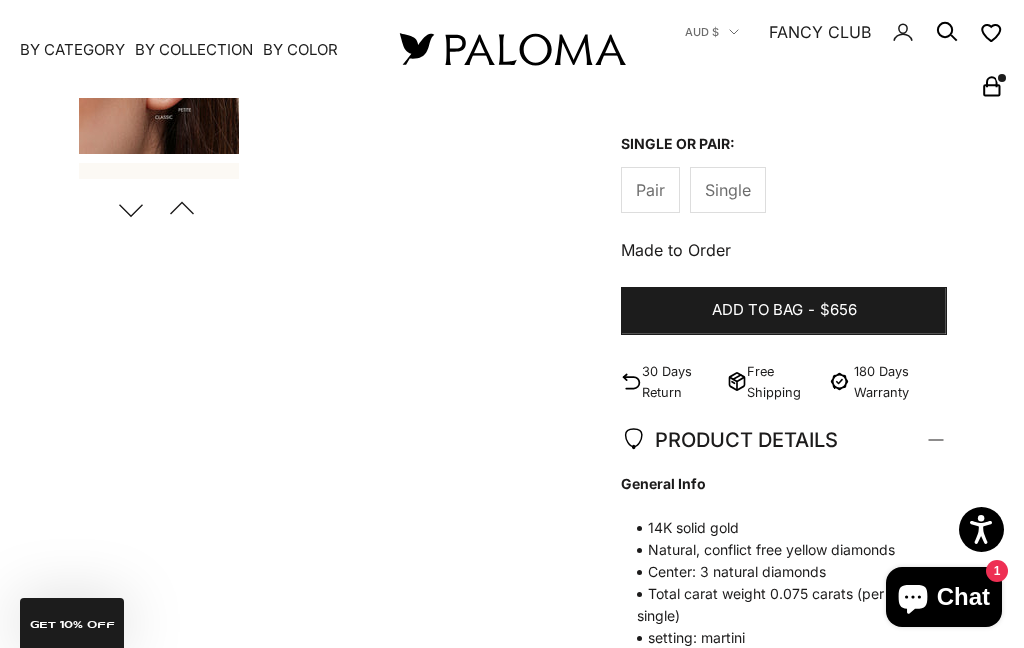 click on "$656" at bounding box center (838, 310) 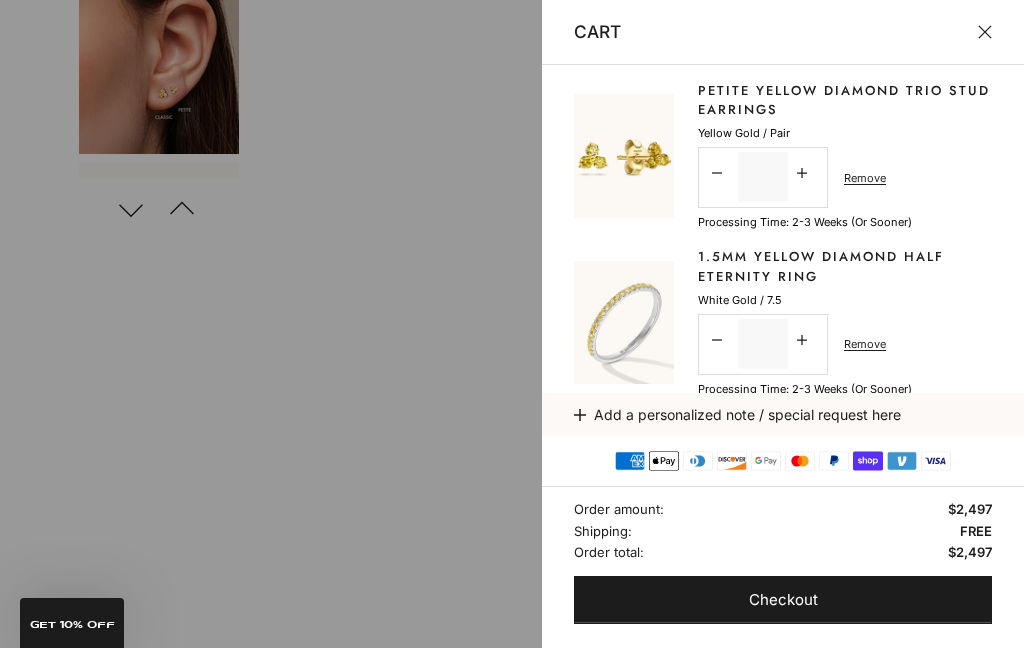 scroll, scrollTop: 0, scrollLeft: 0, axis: both 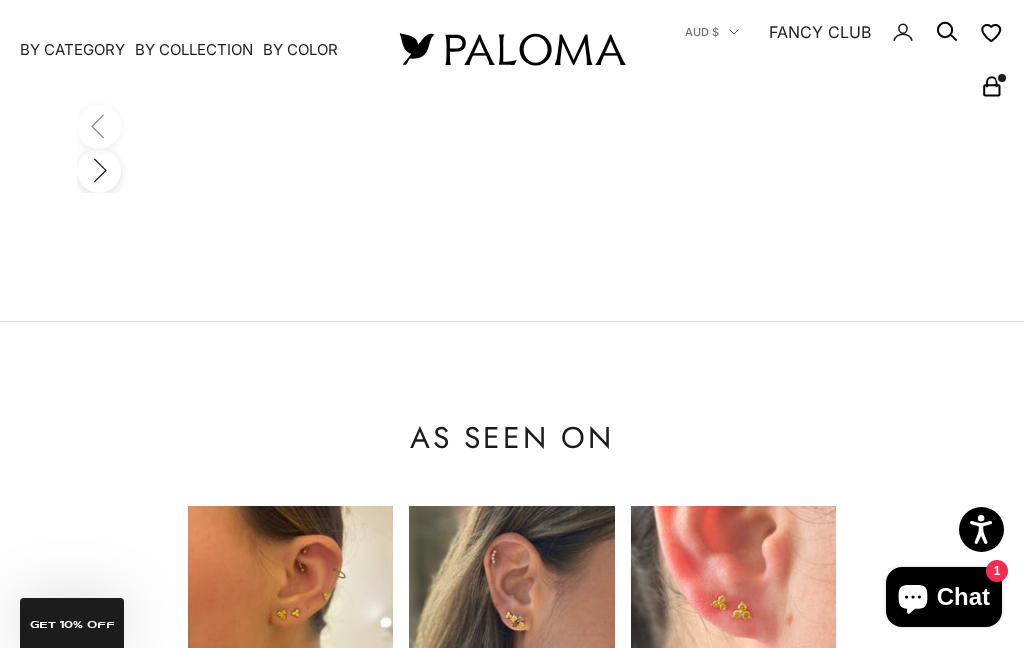 click at bounding box center (291, 609) 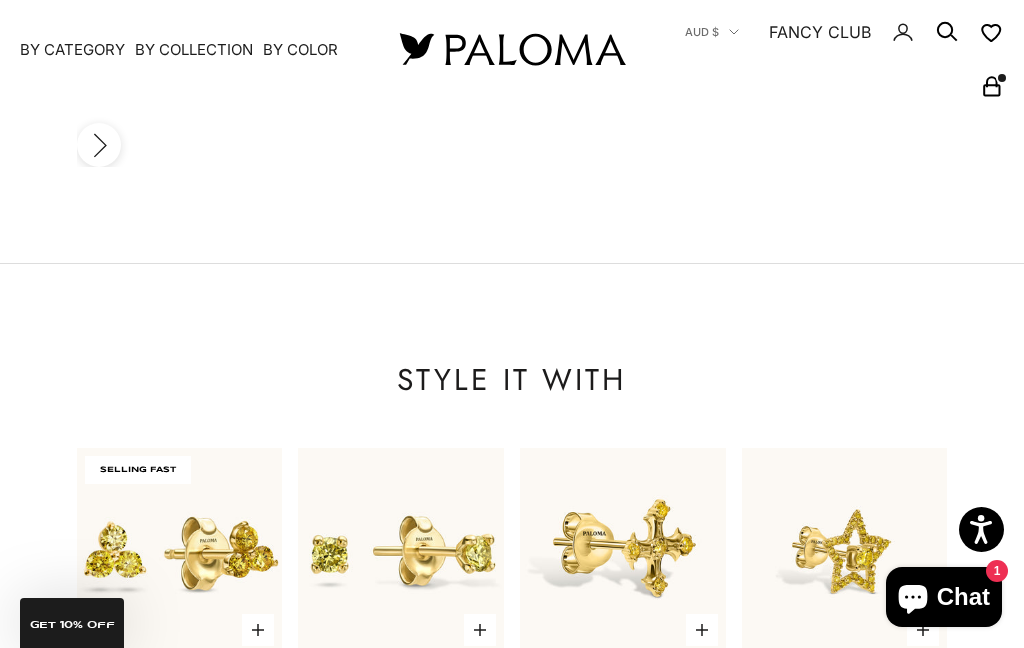scroll, scrollTop: 2815, scrollLeft: 0, axis: vertical 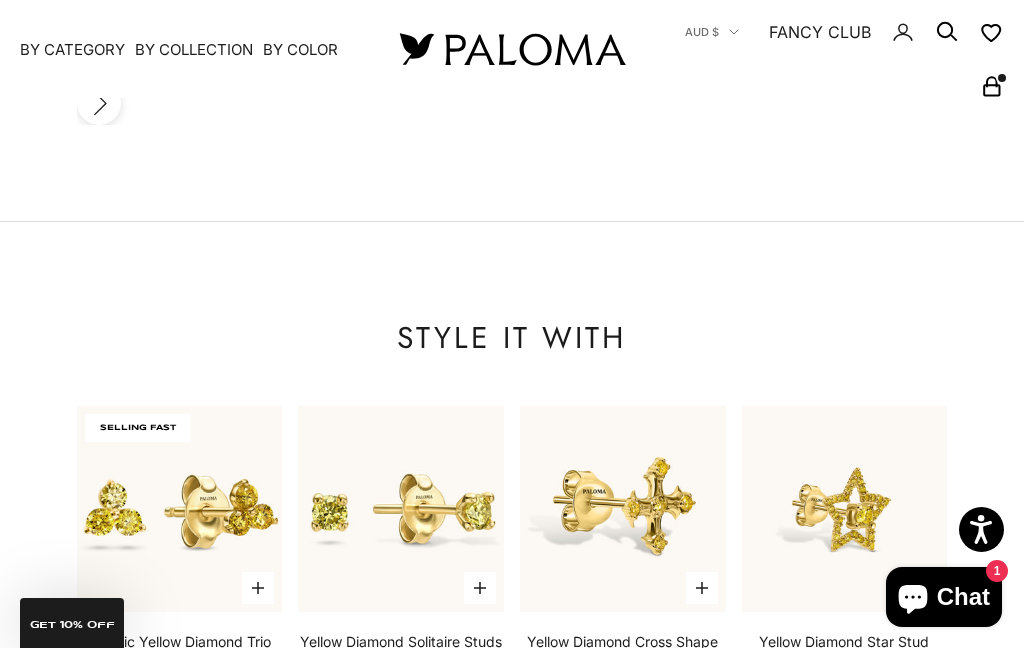 click at bounding box center (844, 509) 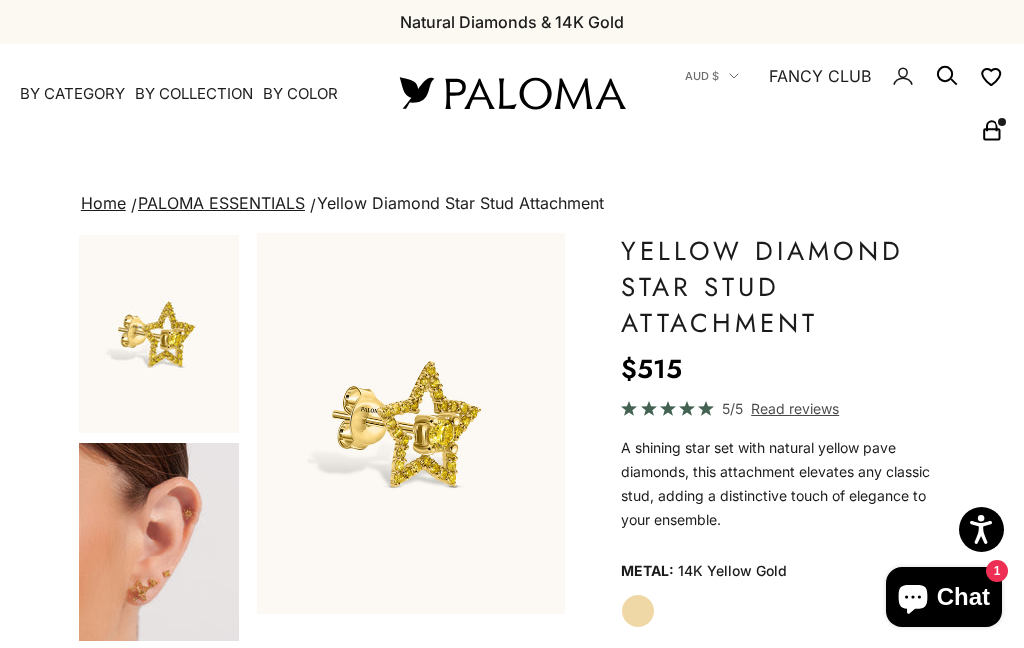 scroll, scrollTop: 0, scrollLeft: 0, axis: both 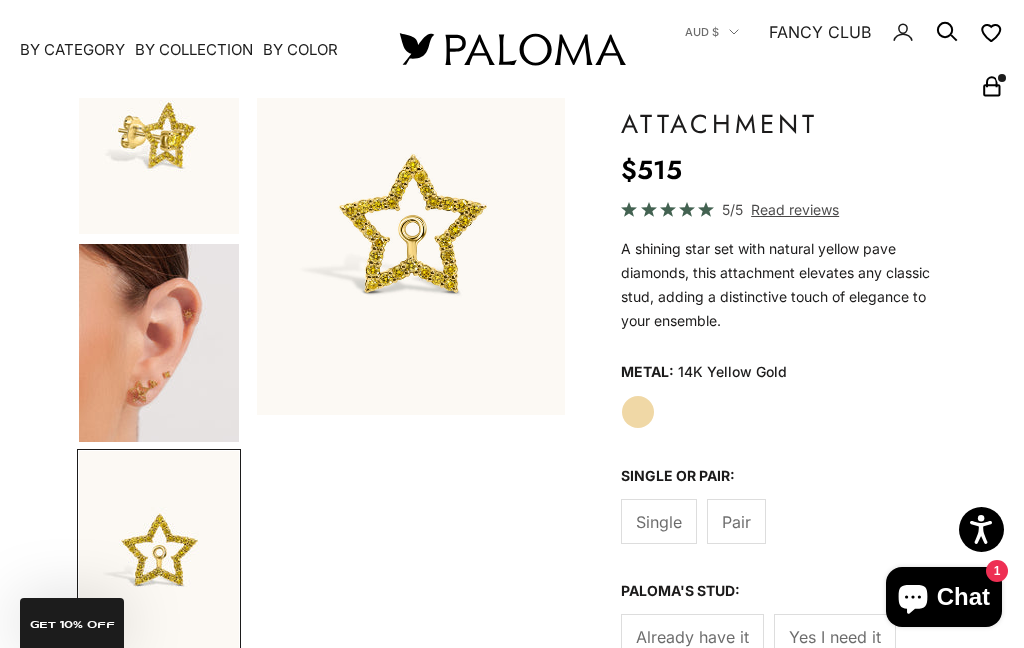 click at bounding box center [159, 343] 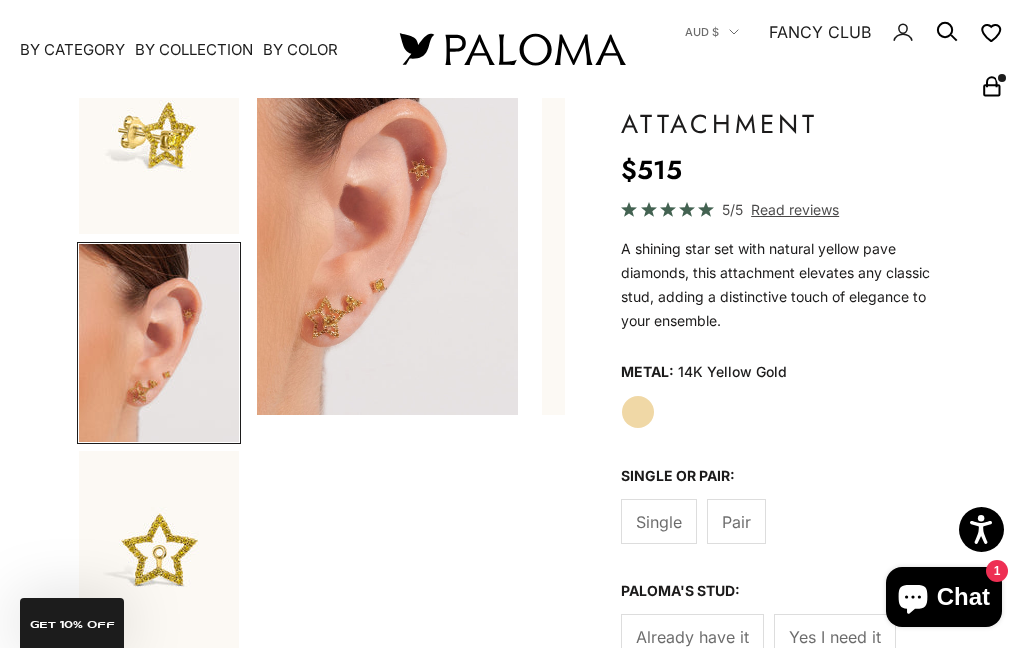 scroll, scrollTop: 0, scrollLeft: 333, axis: horizontal 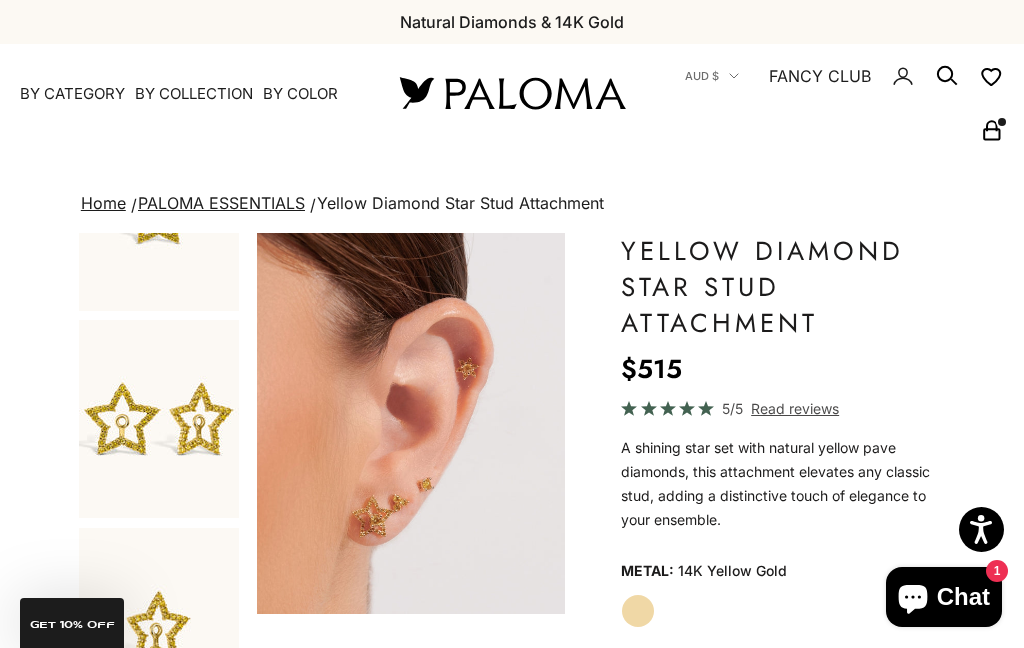 click on "AUD $
Country [COUNTRY] ([CURRENCY])
Åland Islands ([CURRENCY])
Albania ([CURRENCY])
Algeria ([CURRENCY])
Andorra ([CURRENCY])
Angola ([CURRENCY])
Anguilla ([CURRENCY])
Antigua & Barbuda ([CURRENCY])
Argentina ([CURRENCY])
Armenia ([CURRENCY])
Aruba ([CURRENCY])
Ascension Island ([CURRENCY])
Australia ([CURRENCY])
Austria ([CURRENCY])
Azerbaijan ([CURRENCY])
Bahamas ([CURRENCY])
Bahrain ([CURRENCY])
Bangladesh ([CURRENCY])
Barbados ([CURRENCY])
Belarus ([CURRENCY])
Belgium ([CURRENCY])
Belize ([CURRENCY])
Benin ([CURRENCY])
Bermuda ([CURRENCY])
Bhutan ([CURRENCY])
Bolivia ([CURRENCY])
Bosnia & Herzegovina ([CURRENCY])
Botswana ([CURRENCY])" at bounding box center [838, 93] 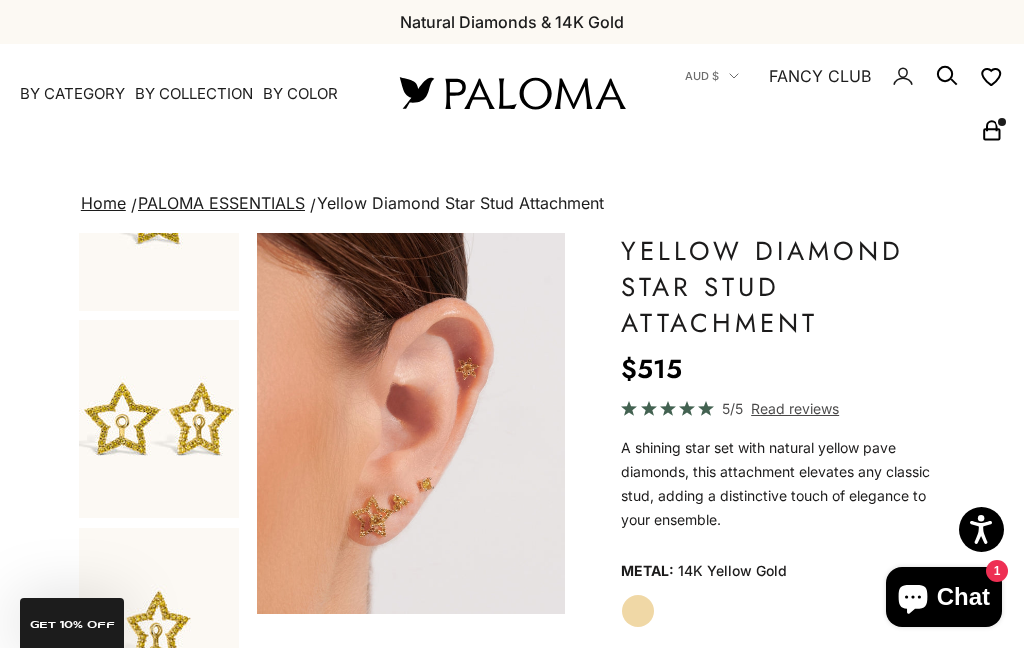 click 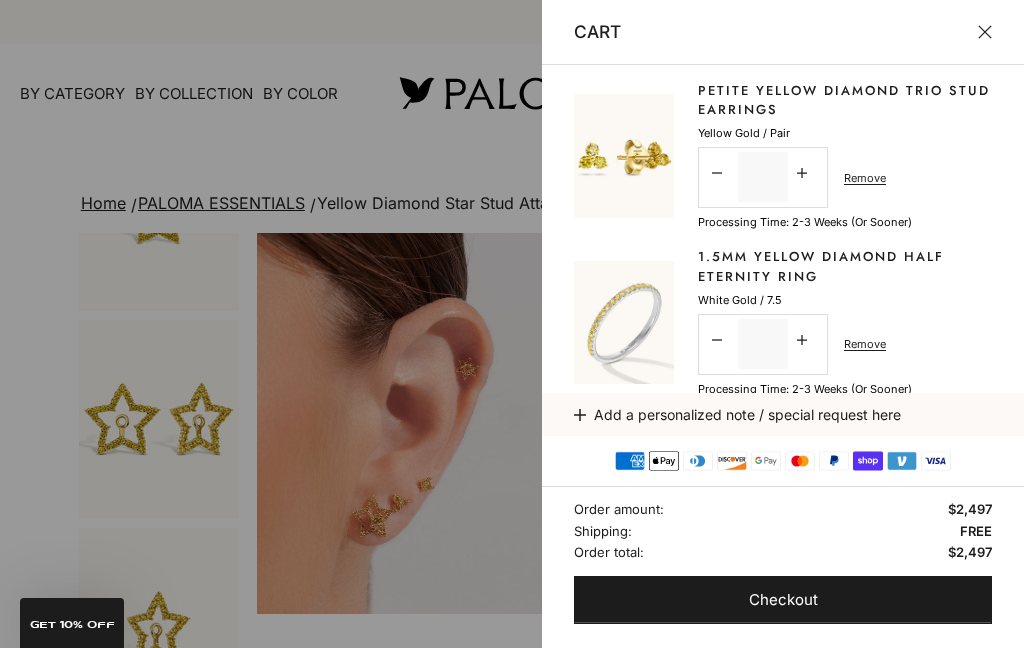 click on "Checkout" at bounding box center (783, 600) 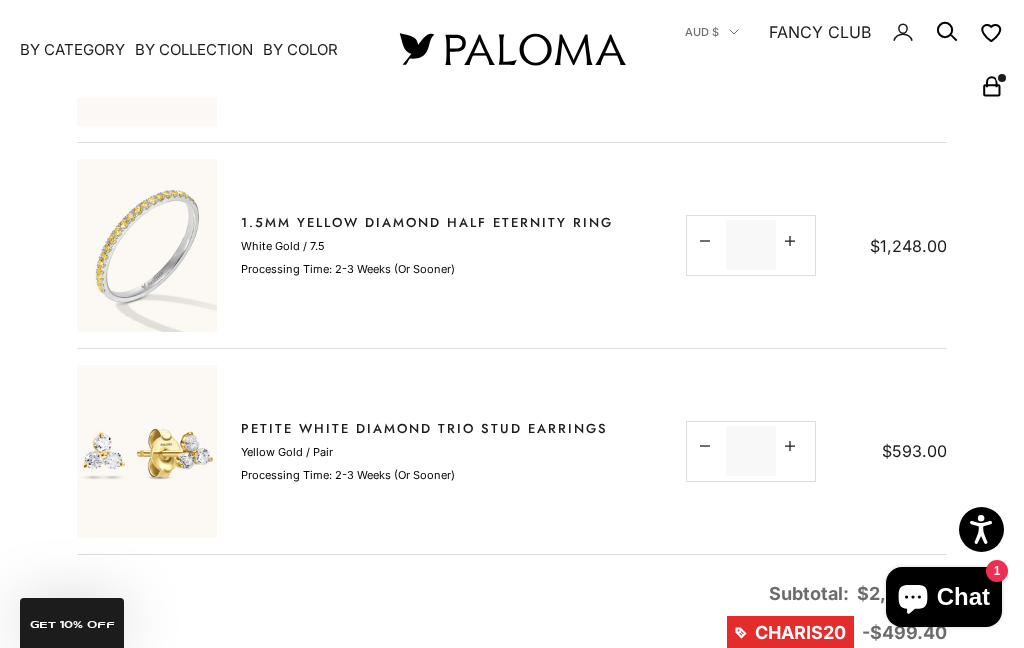 scroll, scrollTop: 578, scrollLeft: 0, axis: vertical 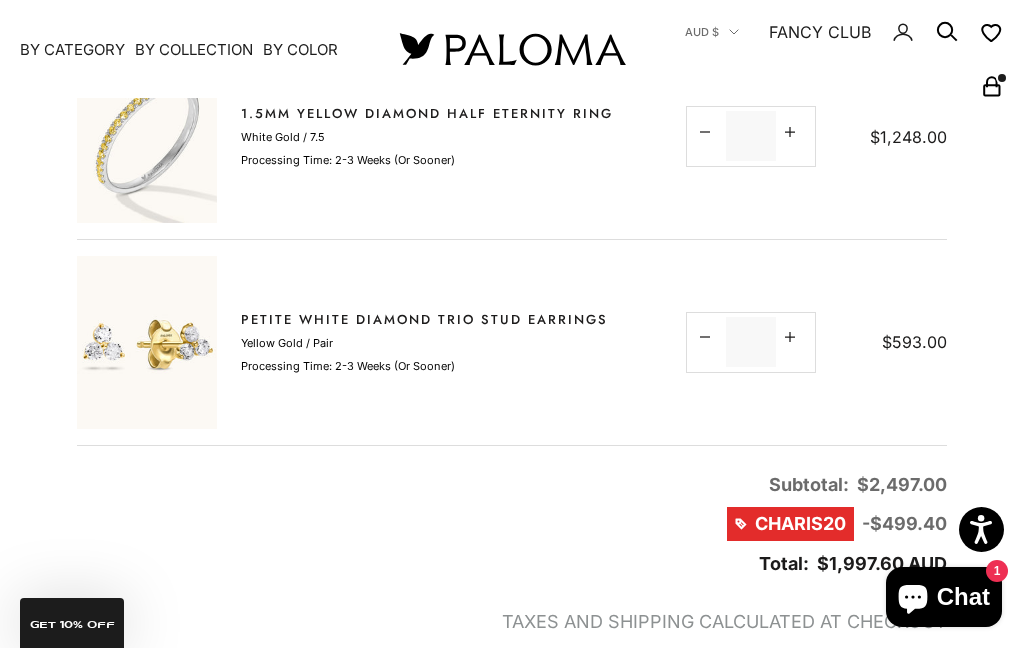 click on "Decrease quantity" at bounding box center [705, 337] 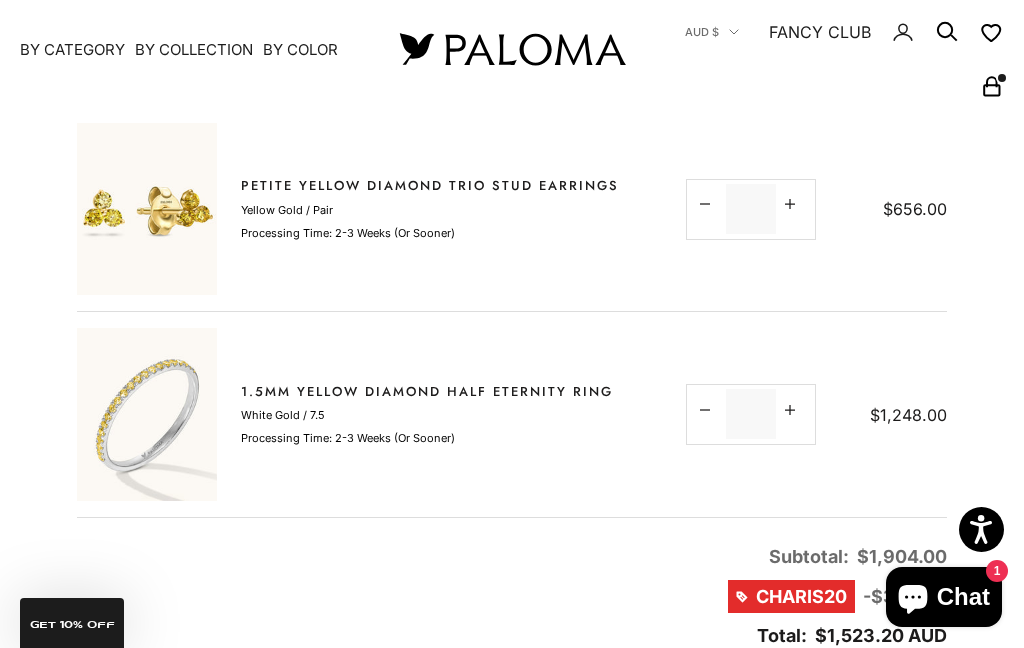 scroll, scrollTop: 299, scrollLeft: 0, axis: vertical 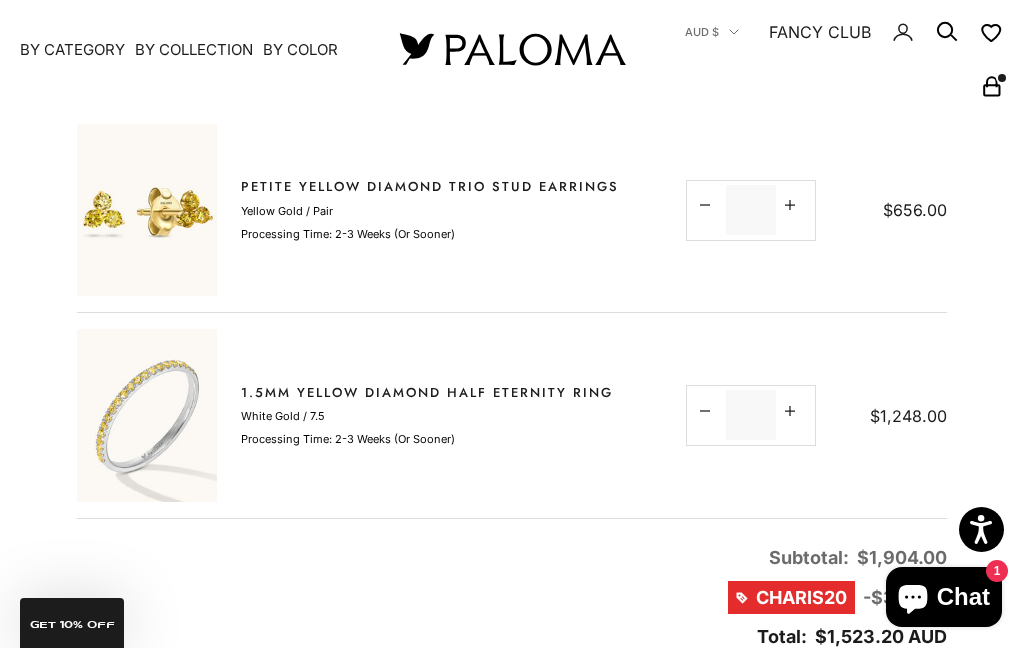 click on "1.5mm Yellow Diamond Half Eternity Ring" at bounding box center [427, 393] 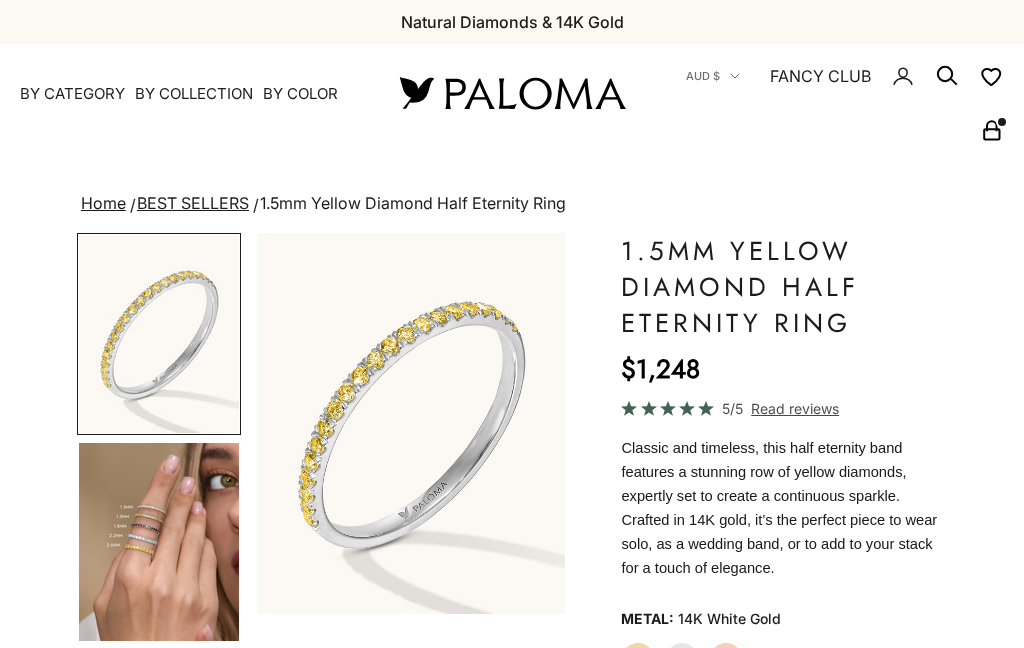scroll, scrollTop: 0, scrollLeft: 0, axis: both 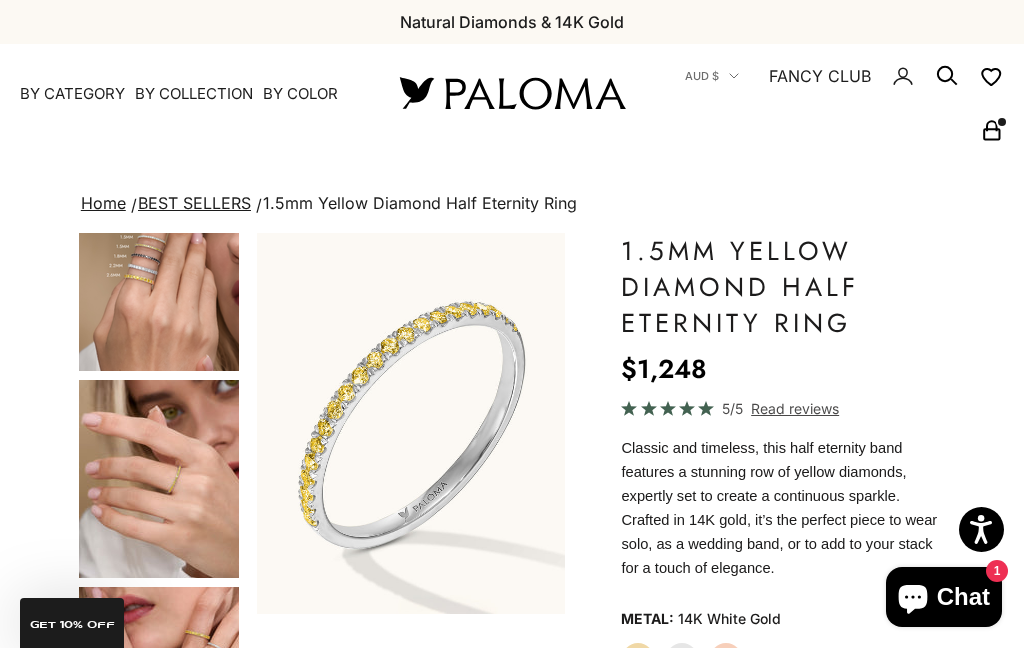 click on "Read reviews" 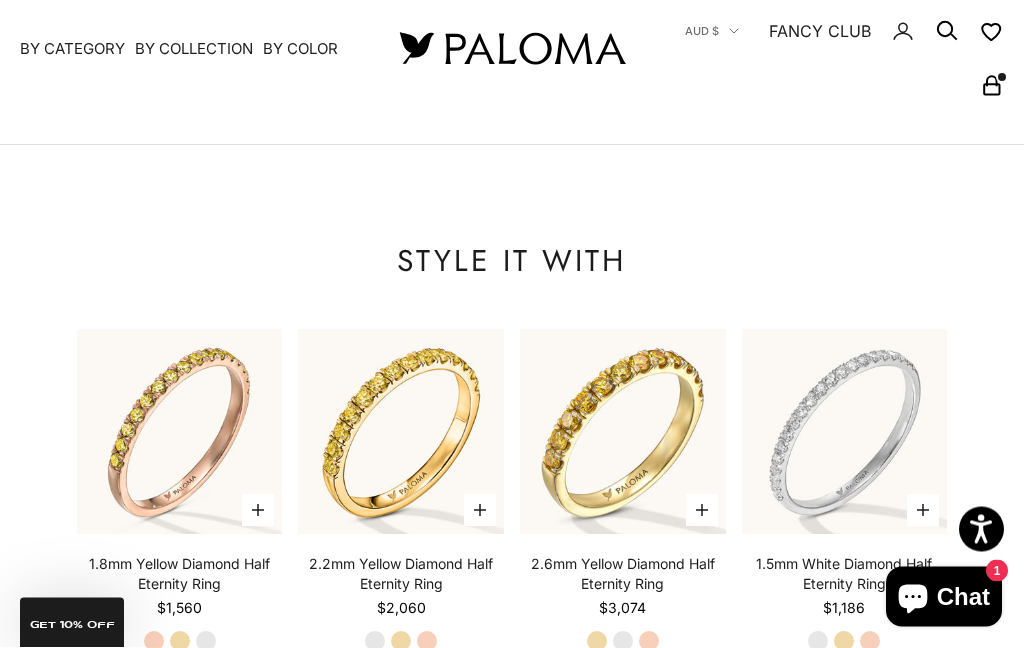 scroll, scrollTop: 2499, scrollLeft: 0, axis: vertical 